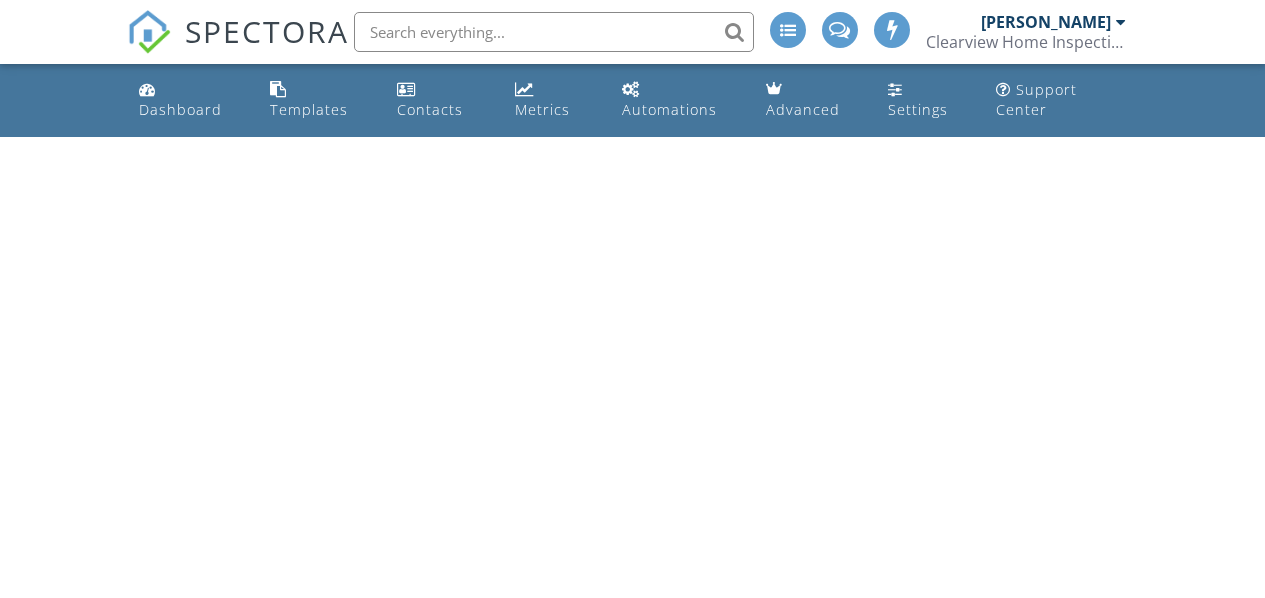 scroll, scrollTop: 0, scrollLeft: 0, axis: both 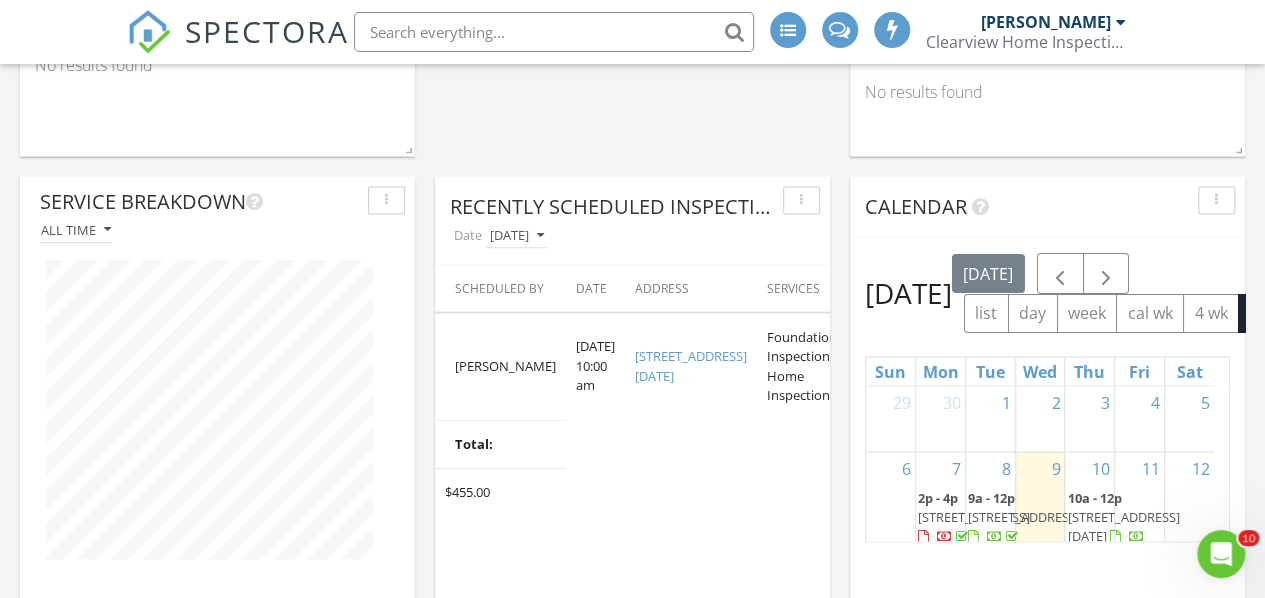 click on "Calendar" at bounding box center [1047, 207] 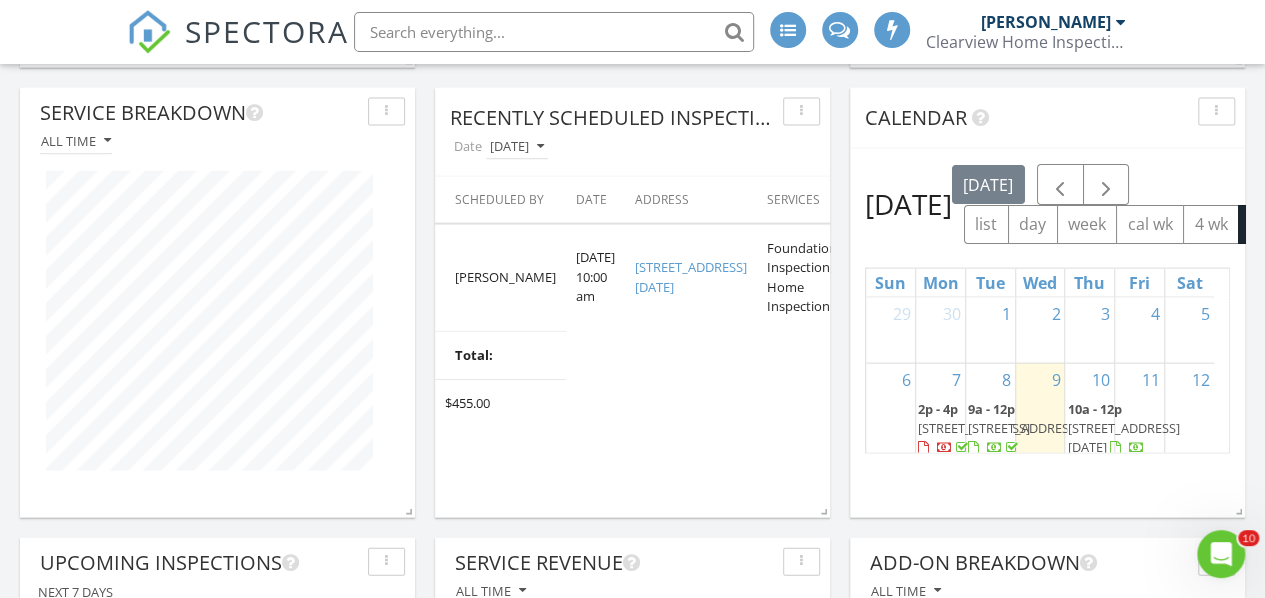 scroll, scrollTop: 2107, scrollLeft: 0, axis: vertical 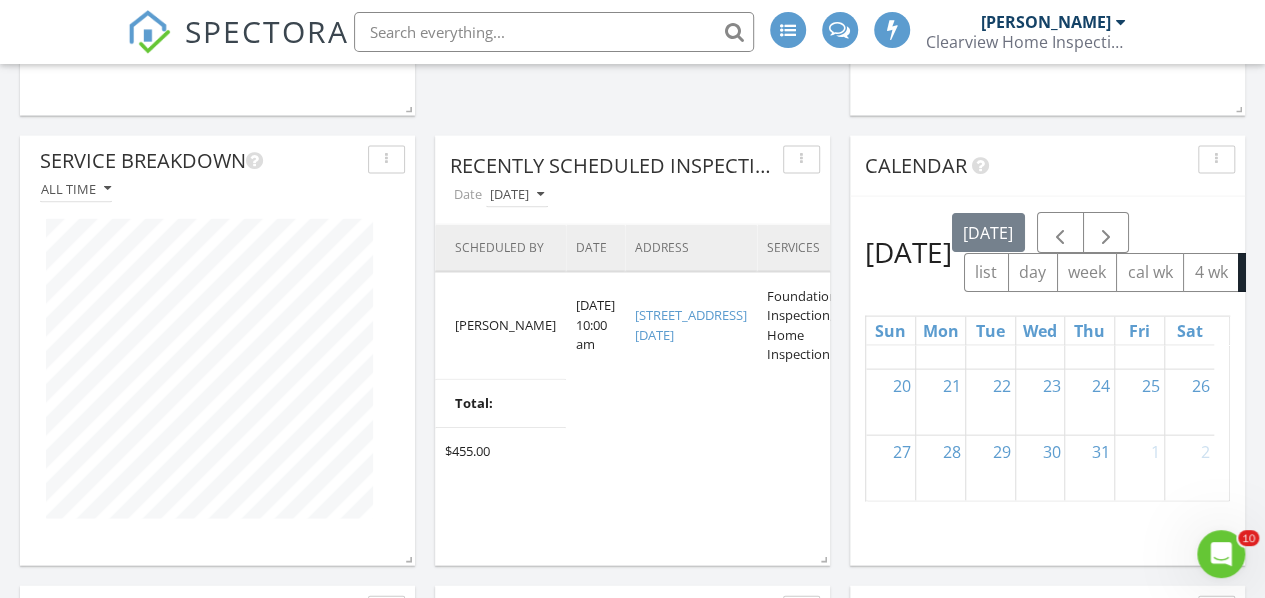 click on "Address" at bounding box center [691, 248] 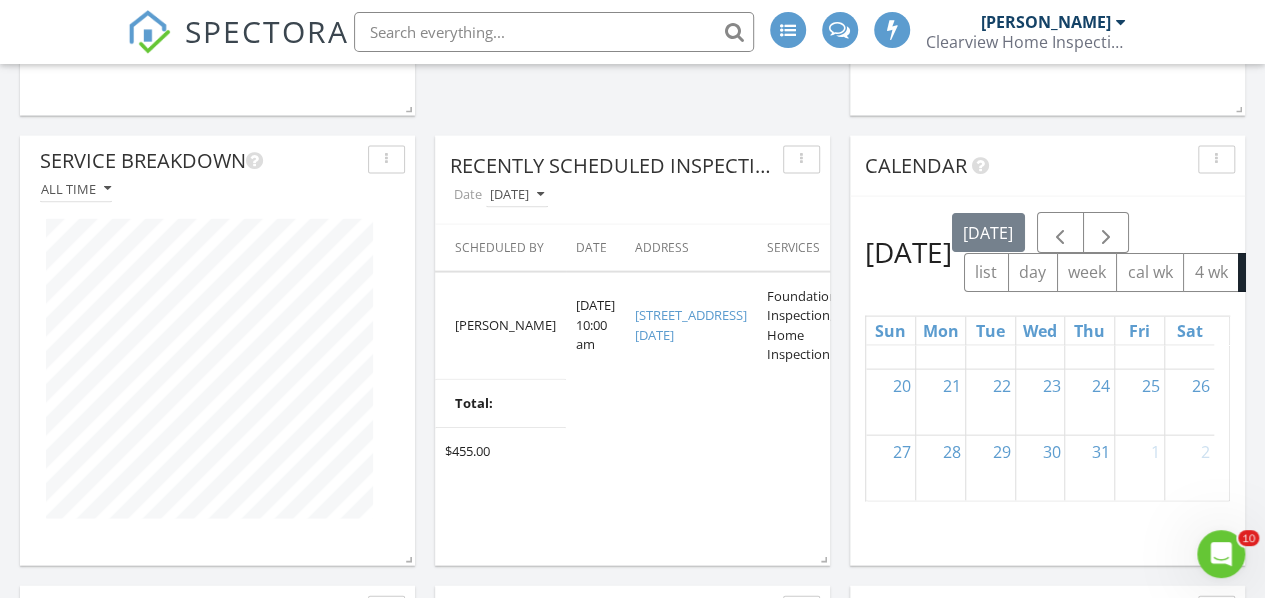 click on "Date
Today" at bounding box center (640, 194) 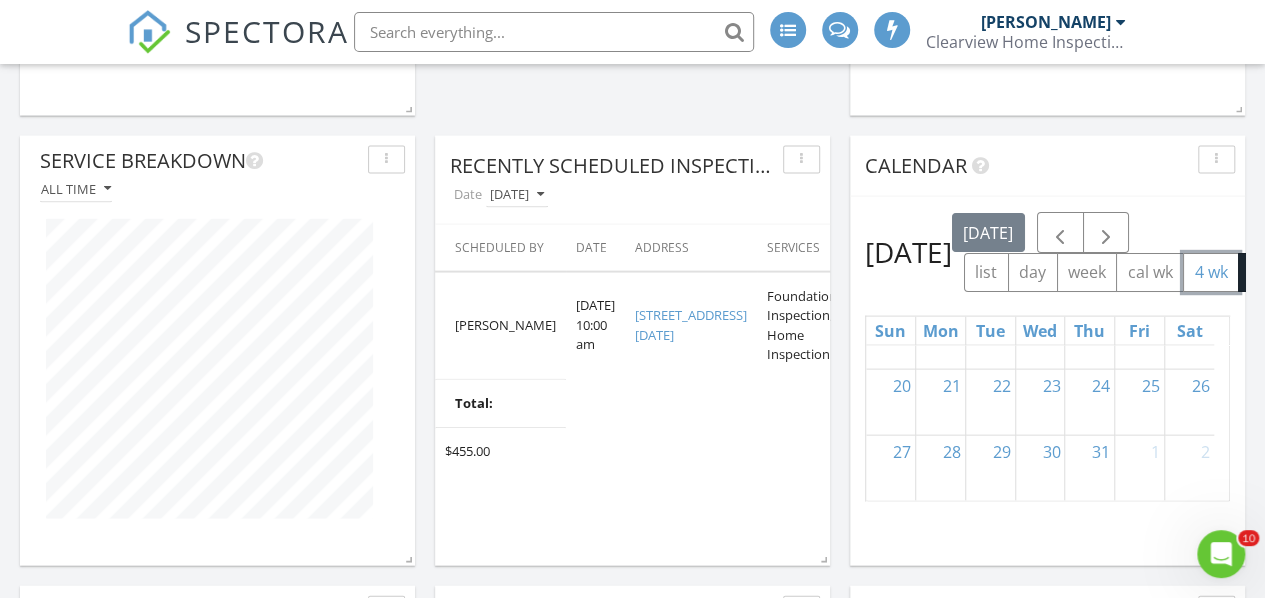 click on "4 wk" at bounding box center (1211, 272) 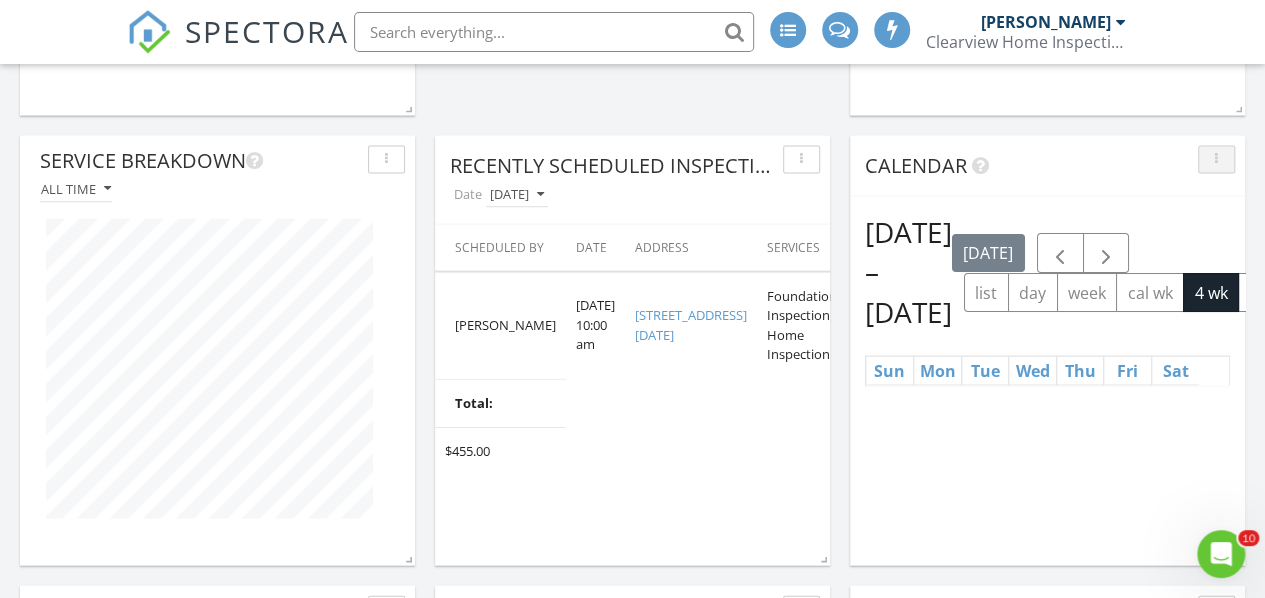 click at bounding box center [1216, 160] 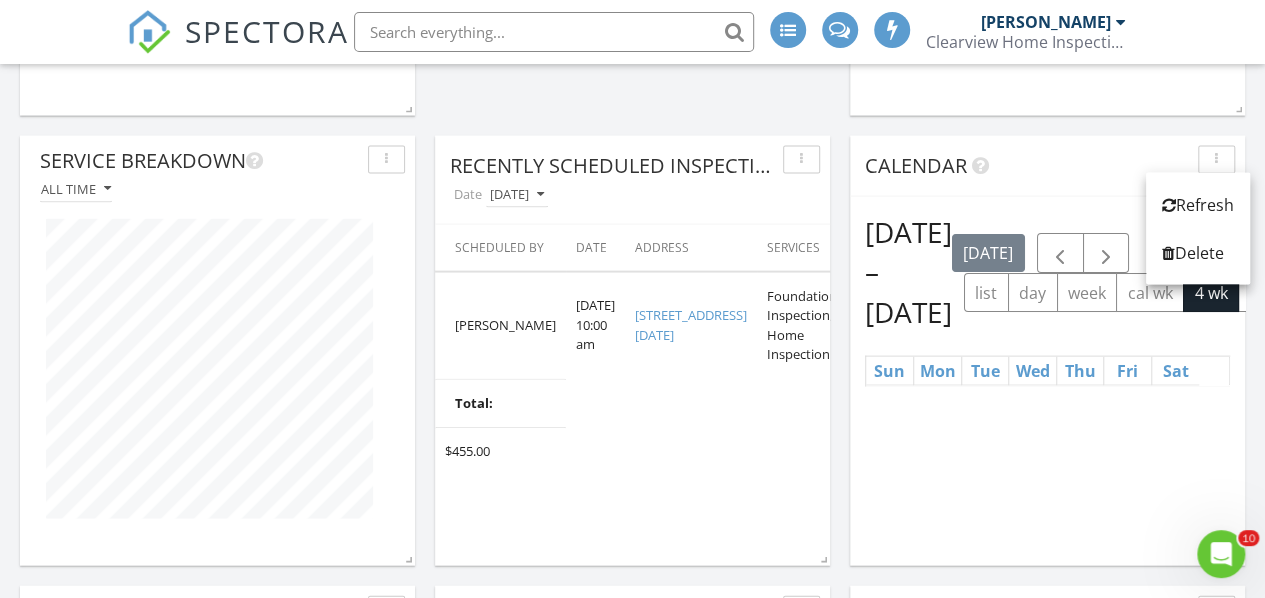 click on "Today
Keith Baker
No results found       New Inspection     New Quote         Map               + − Leaflet  |  © MapTiler   © OpenStreetMap contributors     In Progress
Keith Baker
No results found       Calendar                 July 2025 today list day week cal wk 4 wk month Sun Mon Tue Wed Thu Fri Sat 29 30 1 2 3 4 5 6 7
2p - 4p
324 E CR 2210, KINGSVILLE 78363
8
9a - 12p
2140 Glenwood Dr, Ingleside 78362
9 10
10a - 12p
4301 Woodland Creek Dr, Corpus Christi 78410
11 12 13 14 15 16 17 18 19 20 21 22 23 24 25 26 27 28 29 30 31 1 2         Unconfirmed" at bounding box center (632, 126) 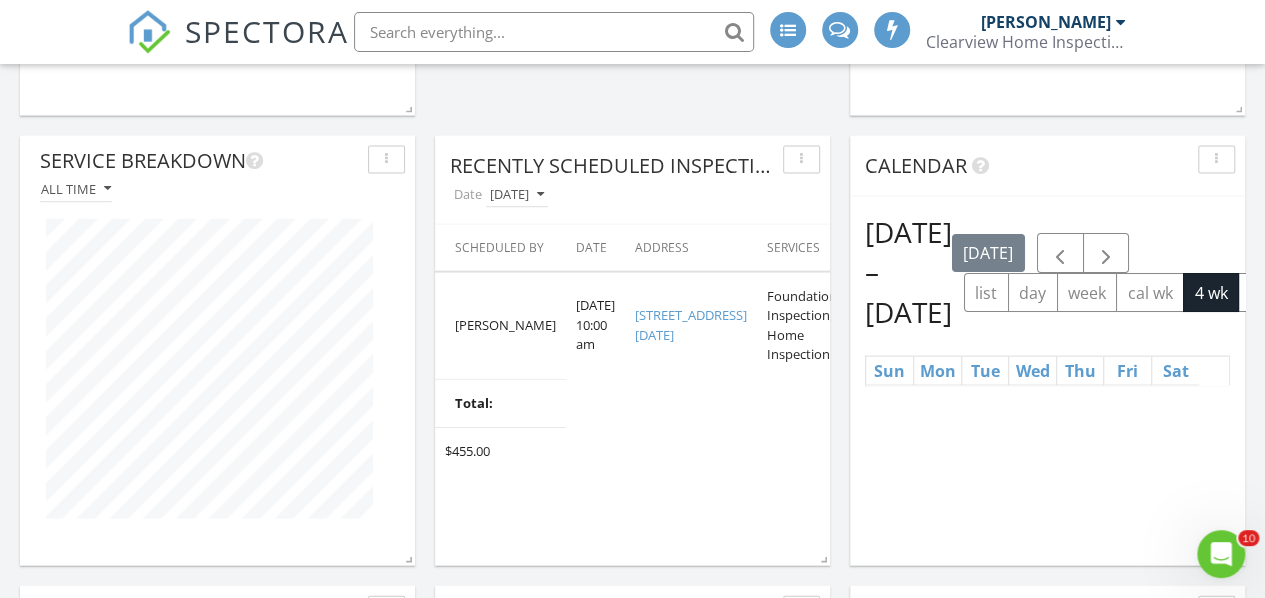 click on "Calendar                 Jul 6 – Aug 2, 2025 today list day week cal wk 4 wk month Sun Mon Tue Wed Thu Fri Sat 6 7
2p - 4p
324 E CR 2210, KINGSVILLE 78363
8
9a - 12p
2140 Glenwood Dr, Ingleside 78362
9 10
10a - 12p
4301 Woodland Creek Dr, Corpus Christi 78410
11 12 13 14 15 16 17 18 19 20 21 22 23 24 25 26 27 28 29 30 31 1 2" at bounding box center [1047, 351] 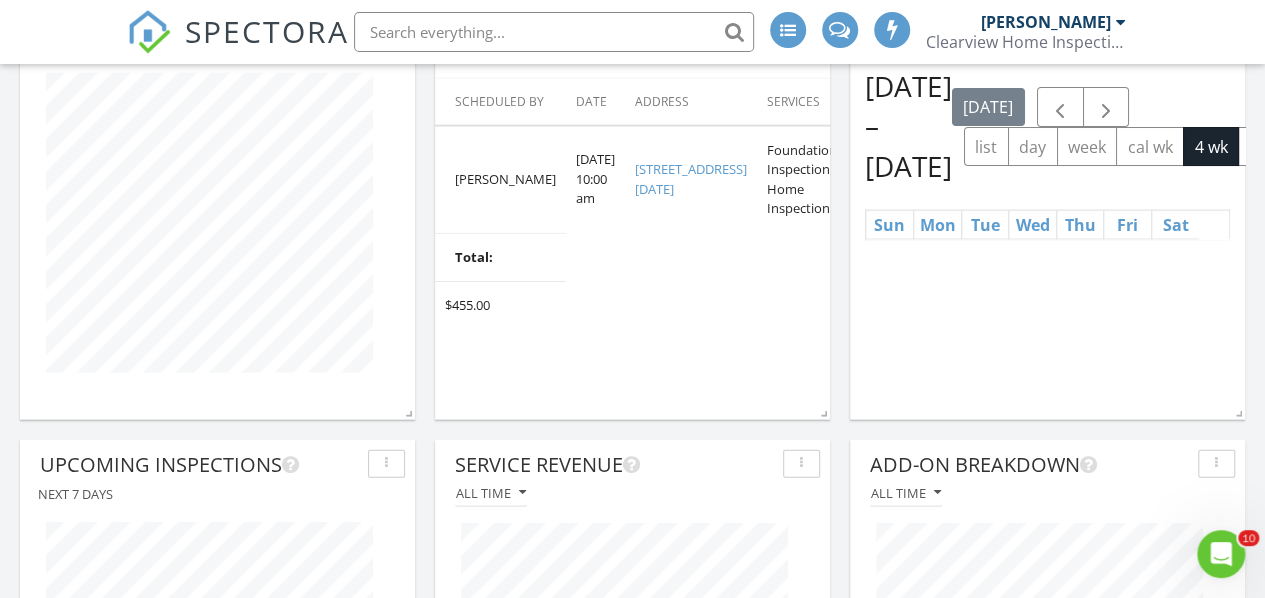 scroll, scrollTop: 2113, scrollLeft: 0, axis: vertical 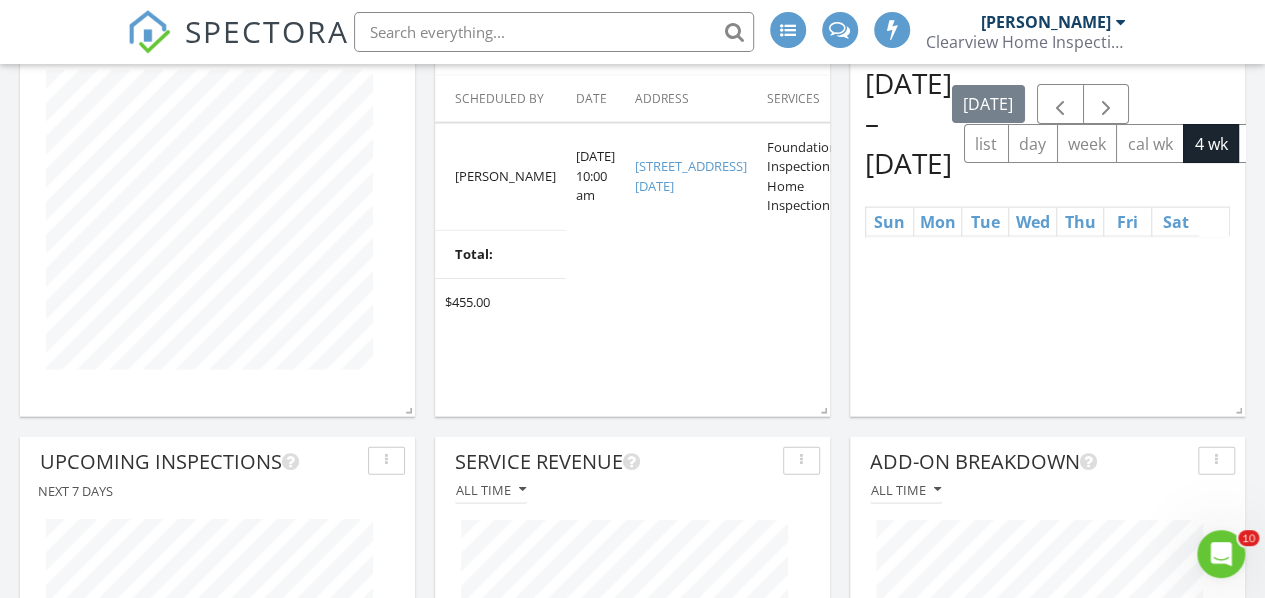 click on "Calendar                 Jul 6 – Aug 2, 2025 today list day week cal wk 4 wk month Sun Mon Tue Wed Thu Fri Sat 6 7
2p - 4p
324 E CR 2210, KINGSVILLE 78363
8
9a - 12p
2140 Glenwood Dr, Ingleside 78362
9 10
10a - 12p
4301 Woodland Creek Dr, Corpus Christi 78410
11 12 13 14 15 16 17 18 19 20 21 22 23 24 25 26 27 28 29 30 31 1 2" at bounding box center (1047, 202) 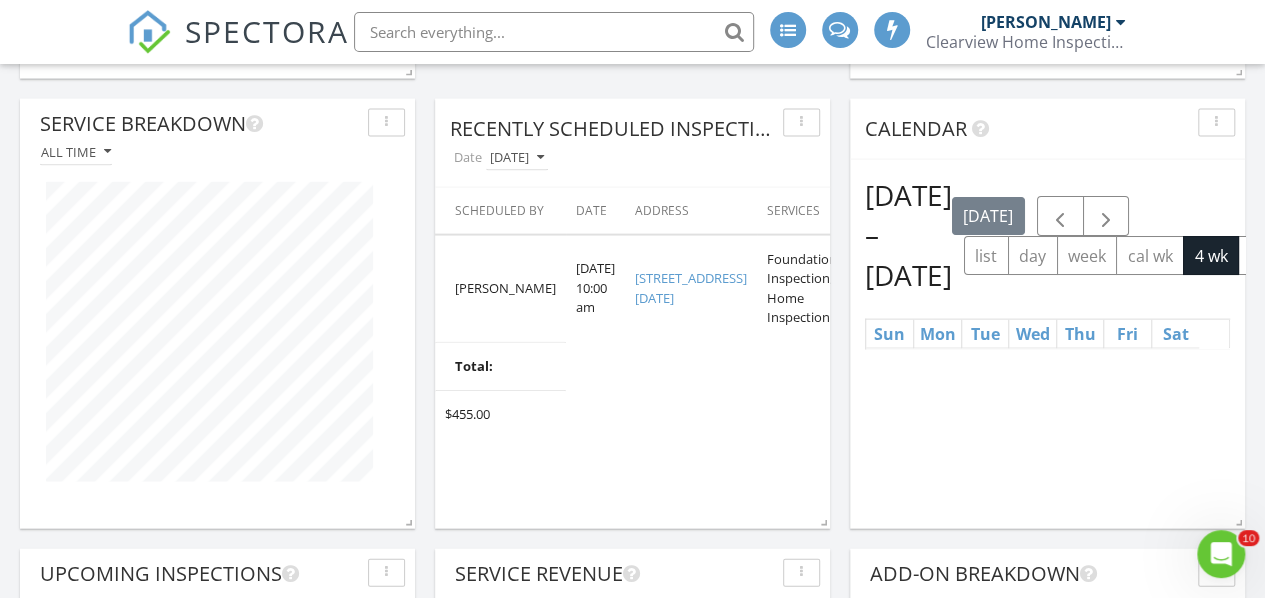 scroll, scrollTop: 1993, scrollLeft: 0, axis: vertical 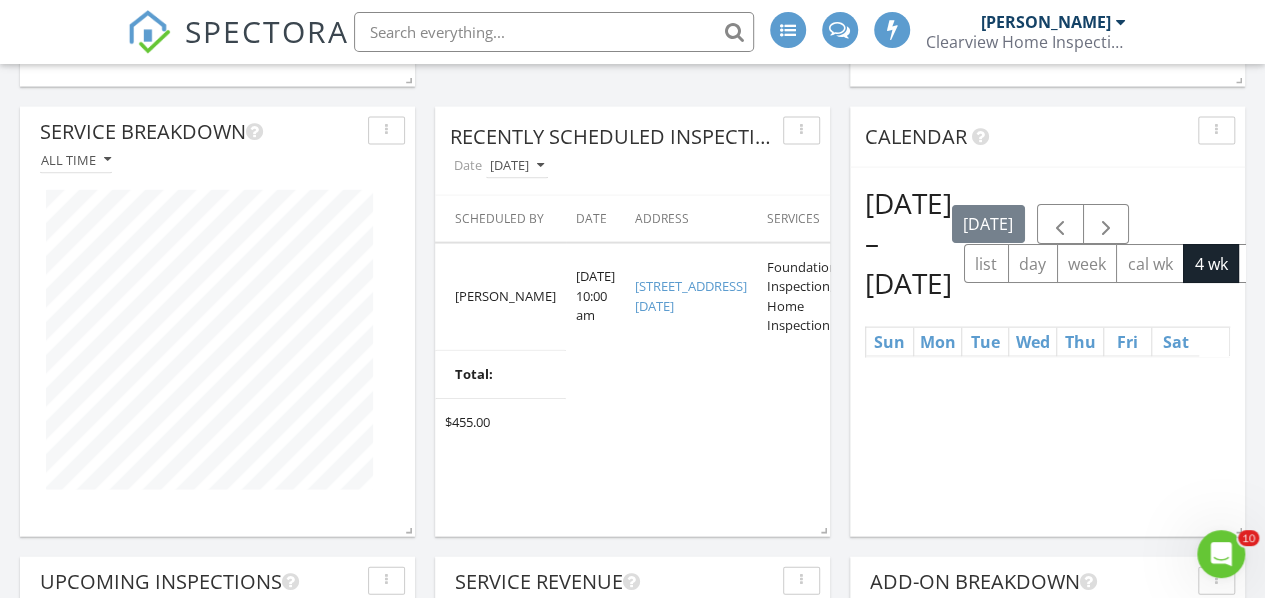 click on "Calendar" at bounding box center (916, 136) 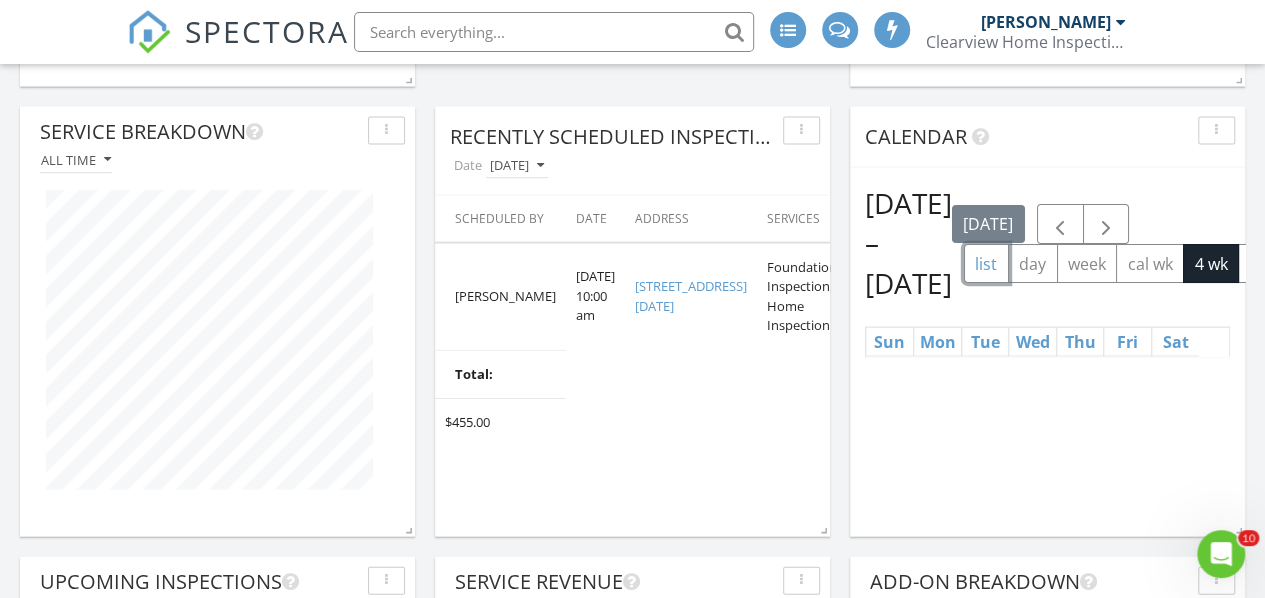 click on "list" at bounding box center (986, 263) 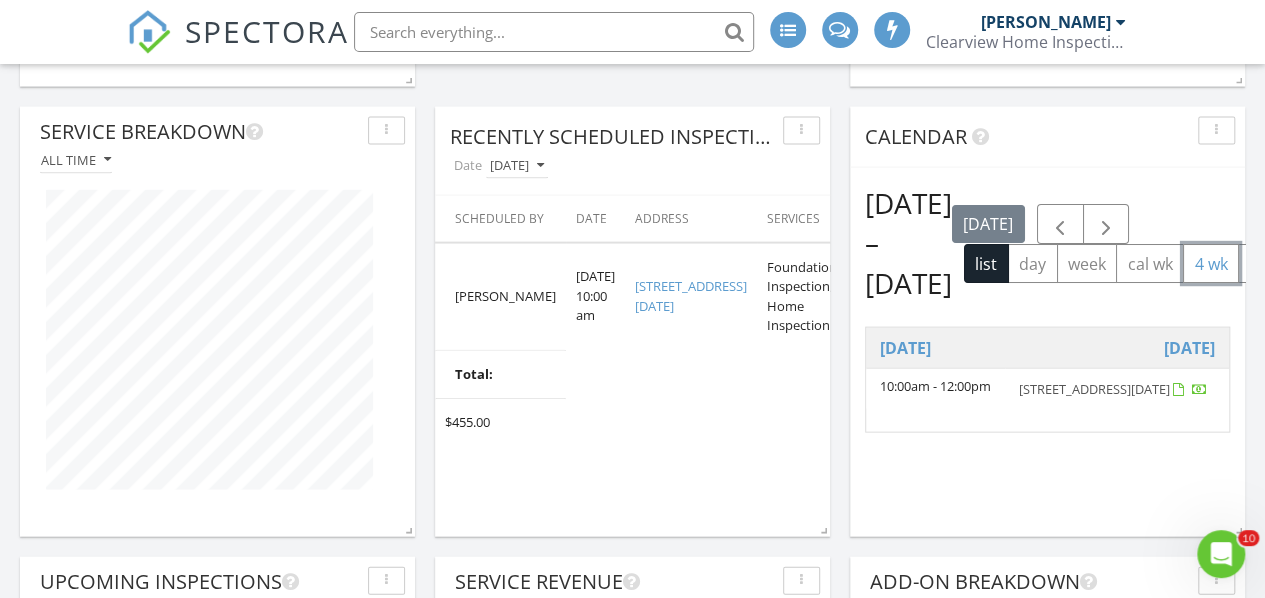 click on "4 wk" at bounding box center (1211, 263) 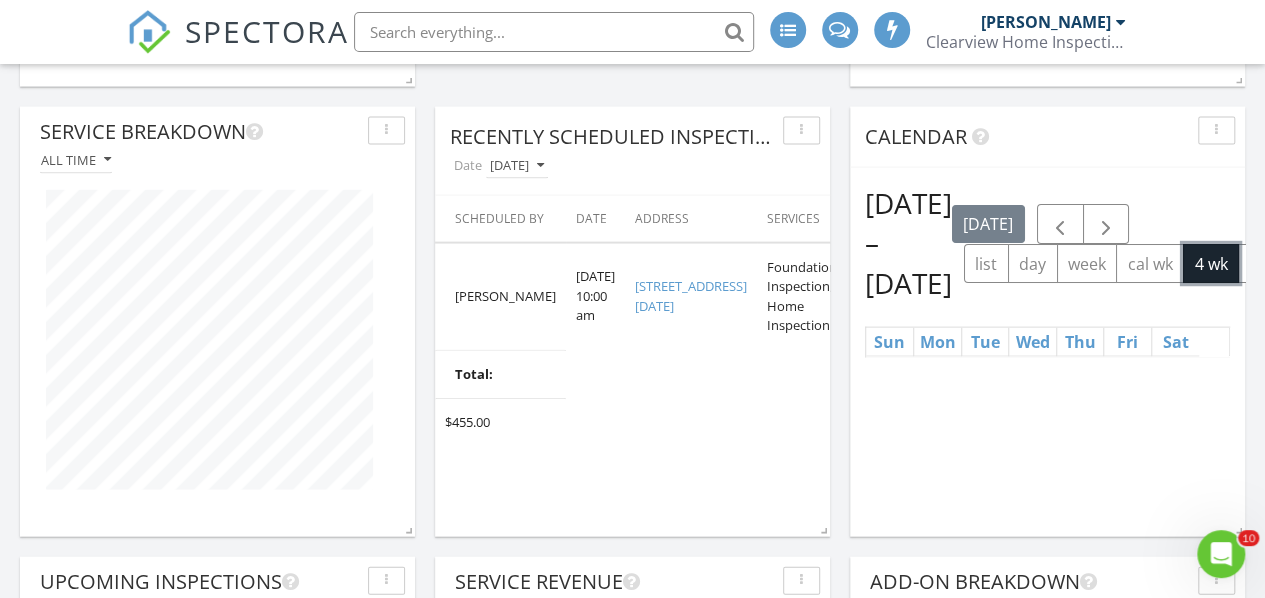 scroll, scrollTop: 69, scrollLeft: 0, axis: vertical 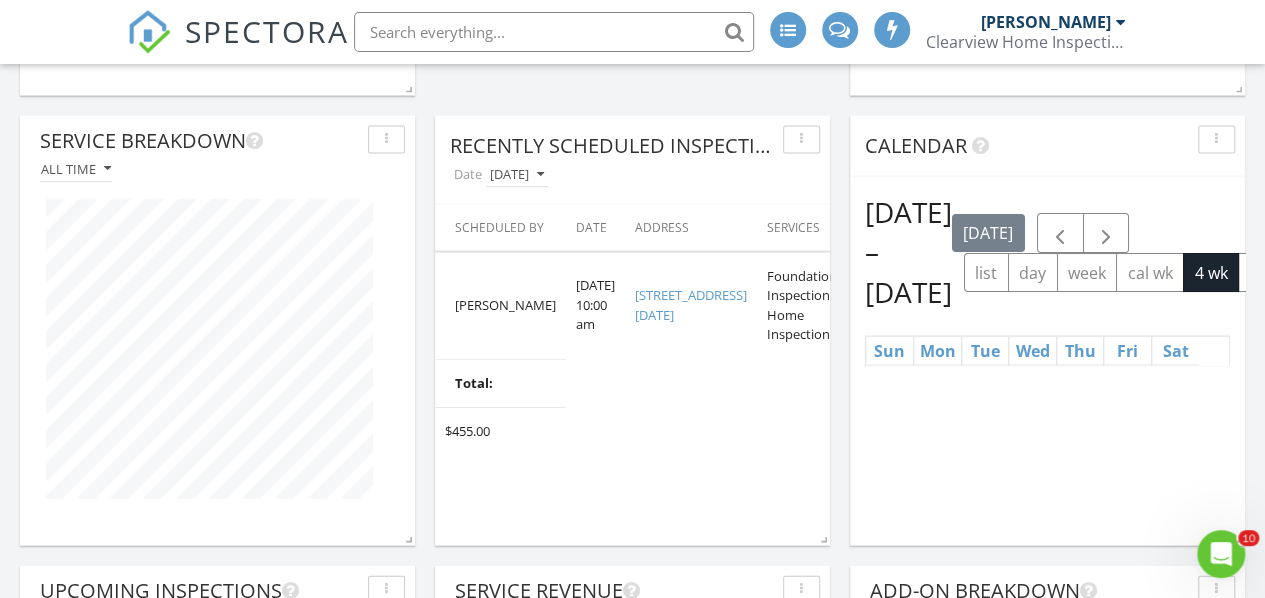 click on "Jul 6 – Aug 2, 2025 today list day week cal wk 4 wk month" at bounding box center [1047, 252] 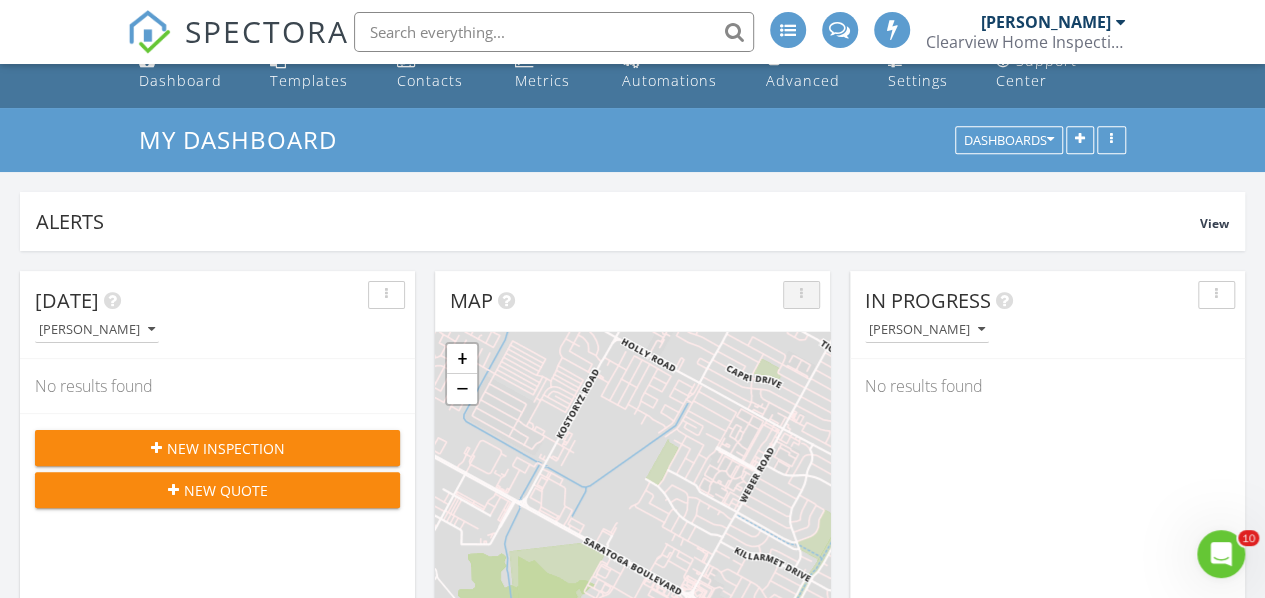 scroll, scrollTop: 0, scrollLeft: 0, axis: both 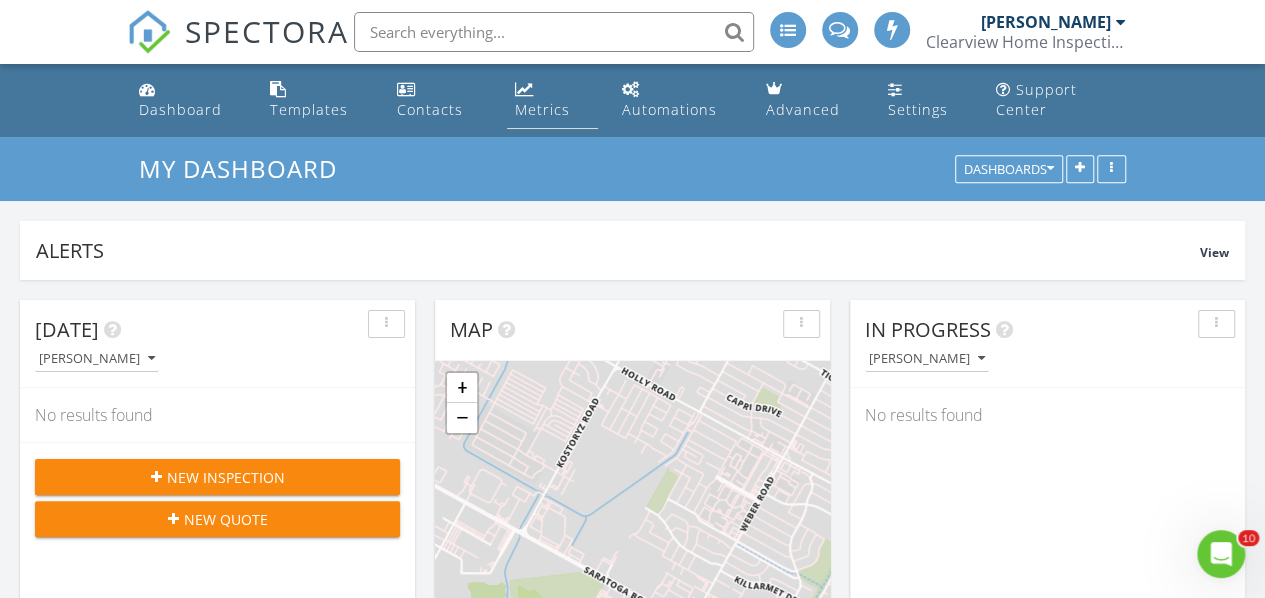click on "Metrics" at bounding box center [542, 109] 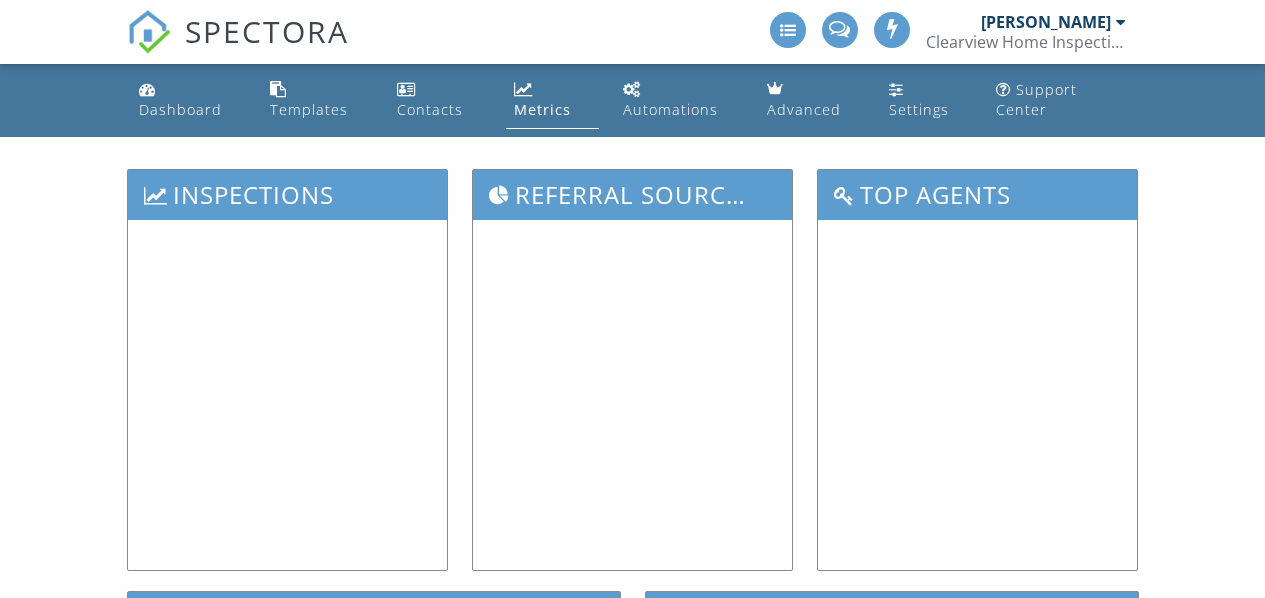 scroll, scrollTop: 0, scrollLeft: 0, axis: both 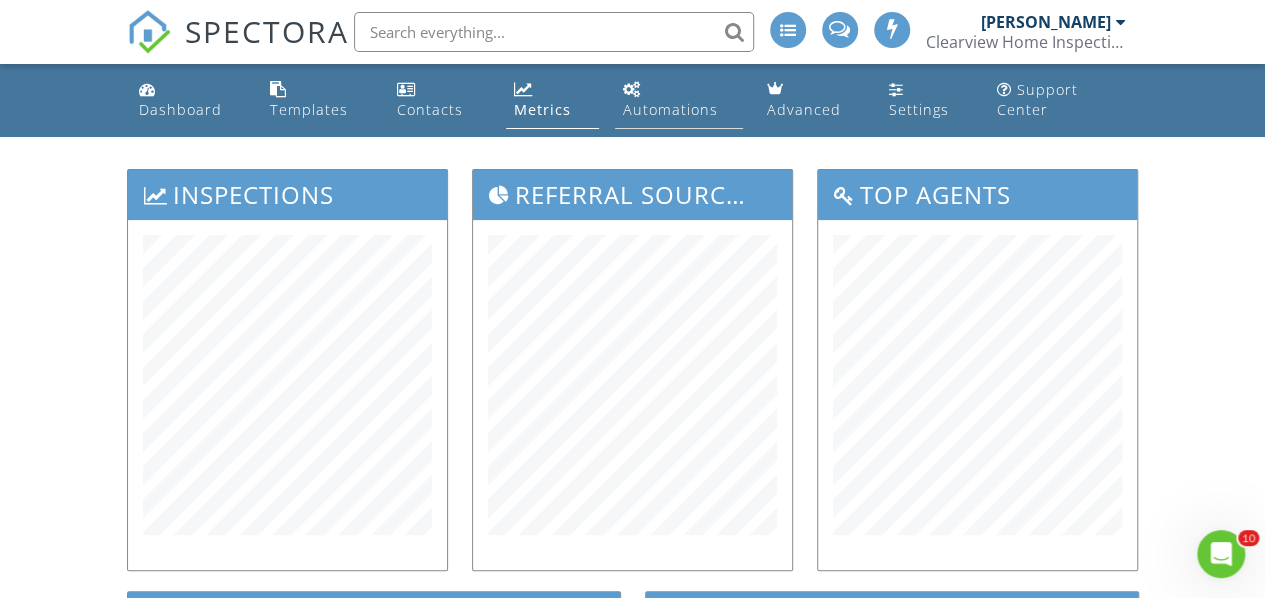 click on "Automations" at bounding box center [679, 100] 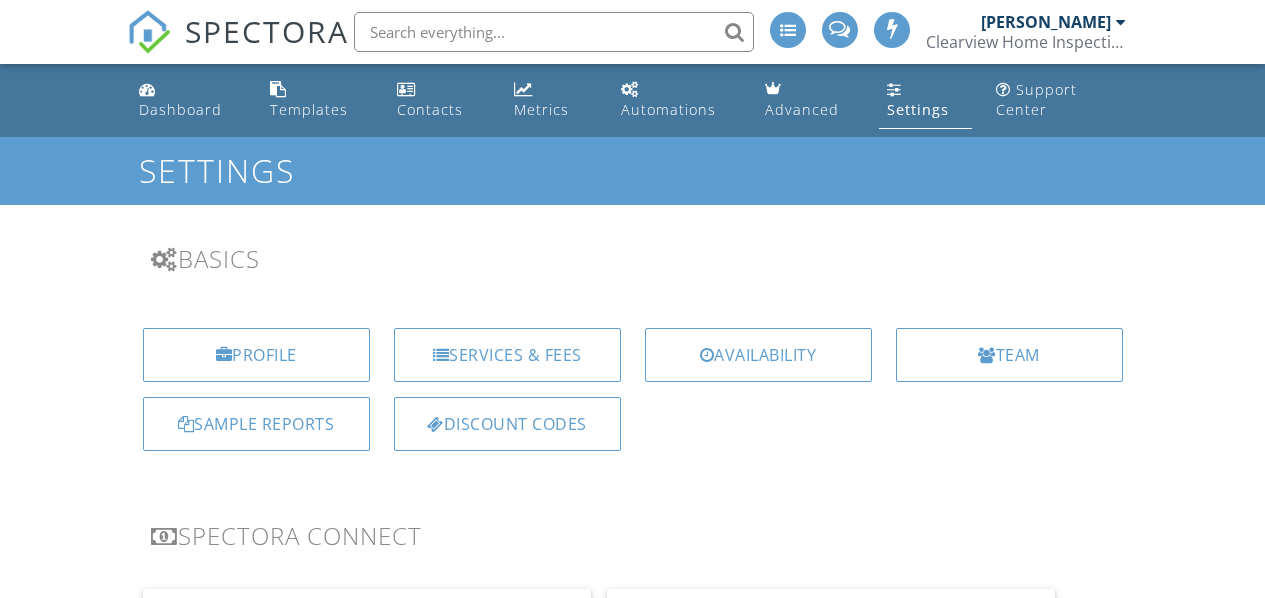 scroll, scrollTop: 0, scrollLeft: 0, axis: both 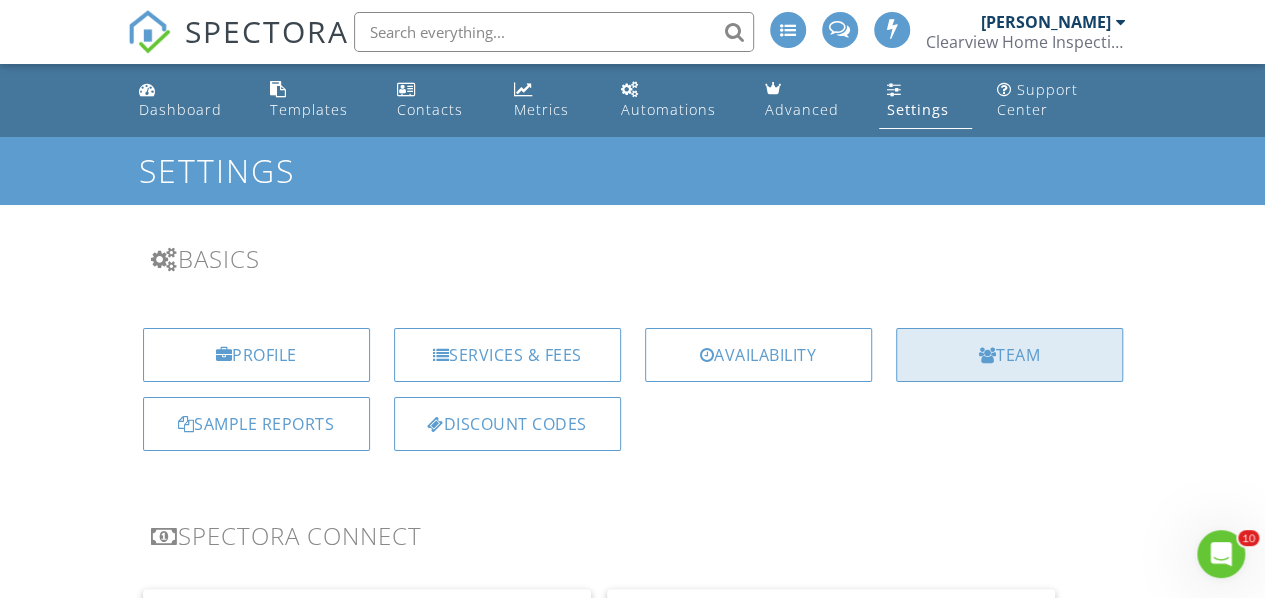 click on "Team" at bounding box center (1009, 355) 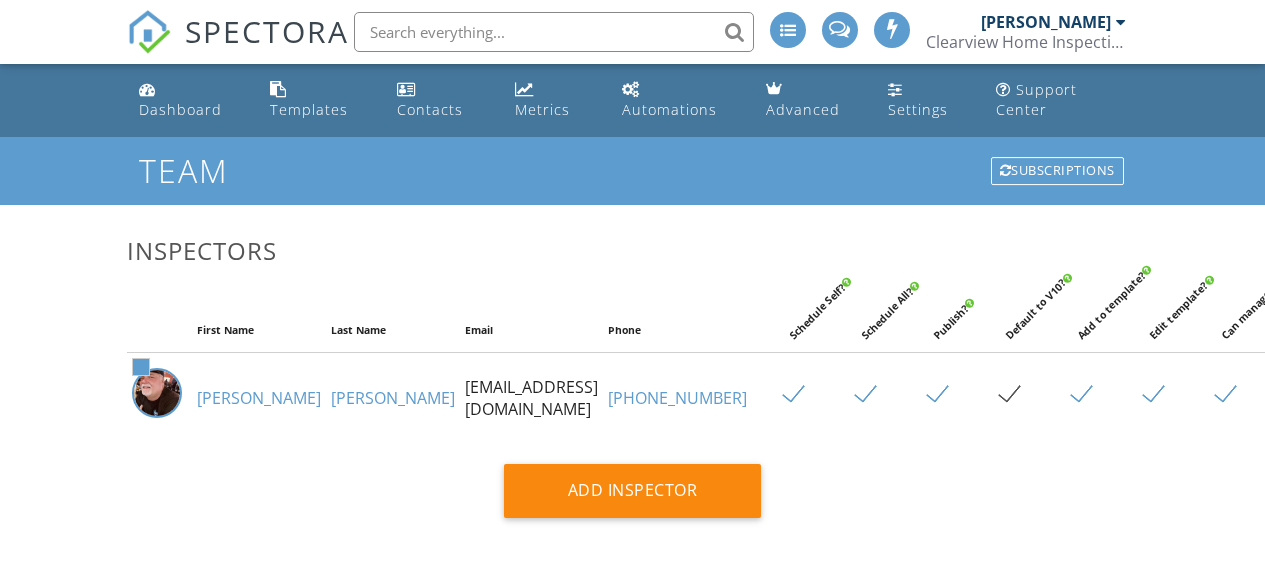 scroll, scrollTop: 0, scrollLeft: 0, axis: both 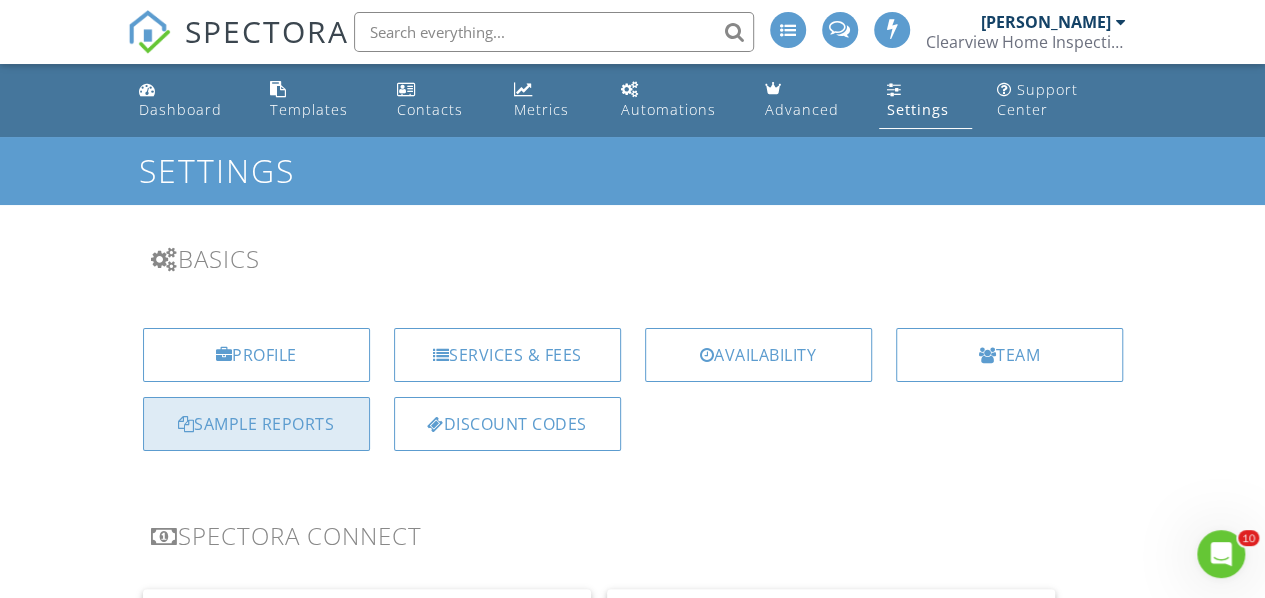click on "Sample Reports" at bounding box center (256, 424) 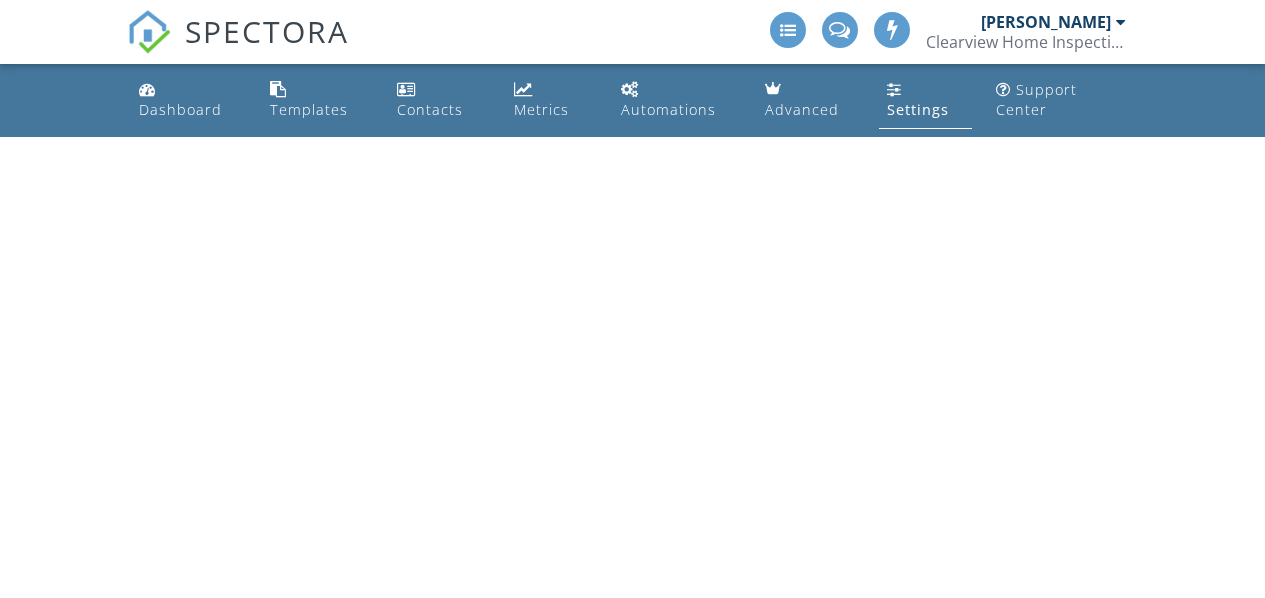 scroll, scrollTop: 0, scrollLeft: 0, axis: both 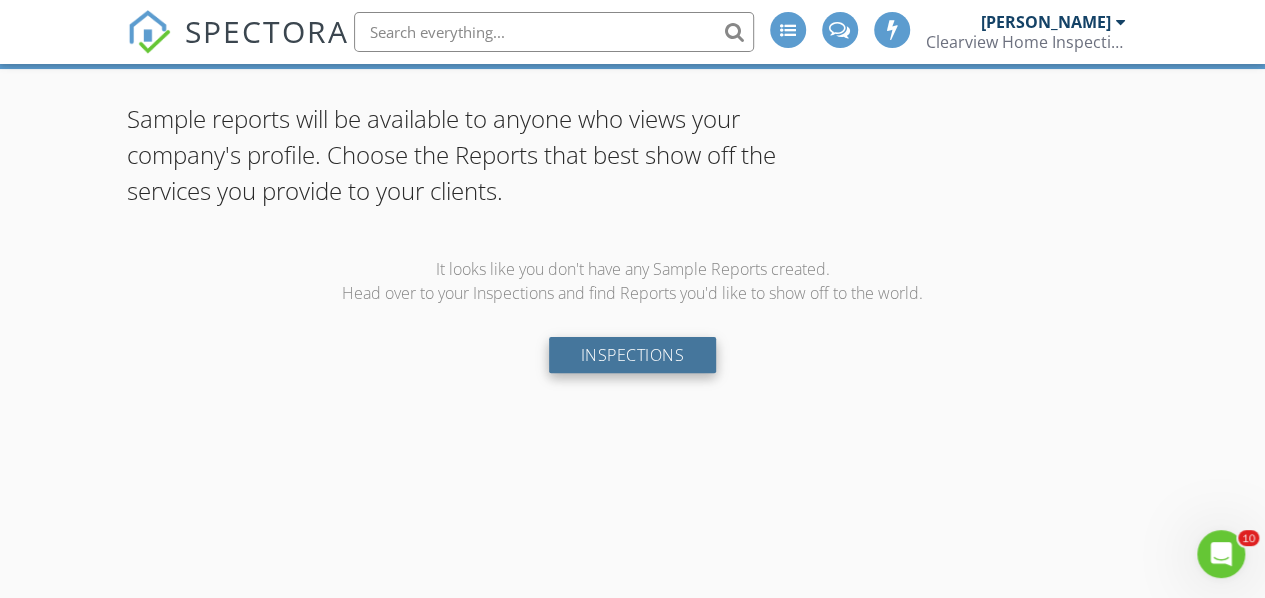 click on "Inspections" at bounding box center [633, 355] 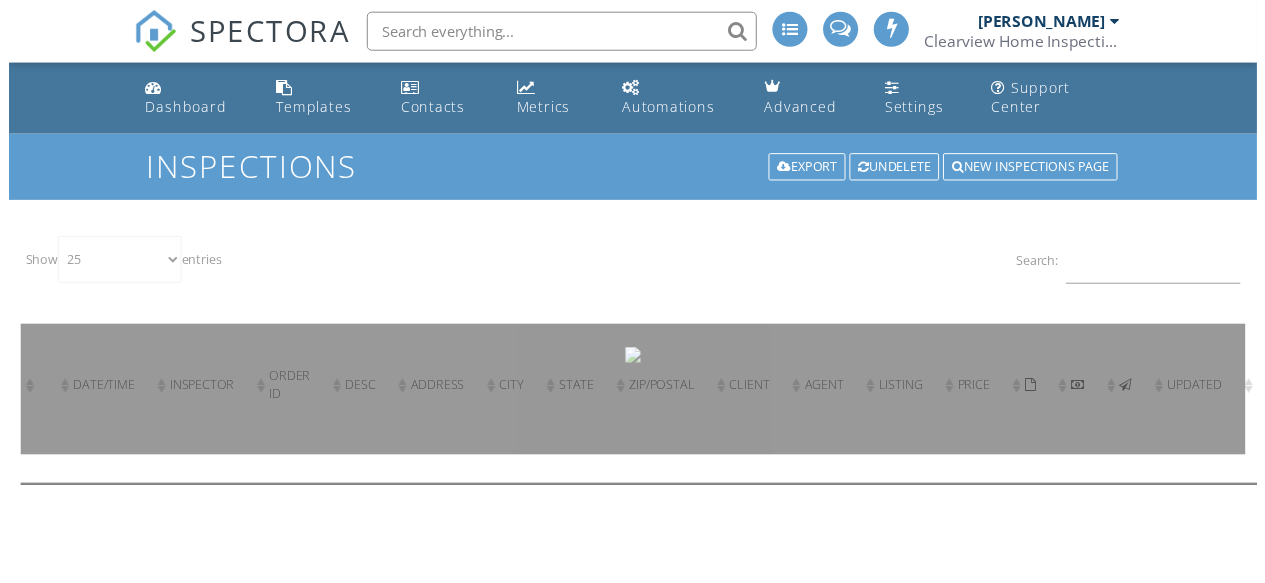 scroll, scrollTop: 0, scrollLeft: 0, axis: both 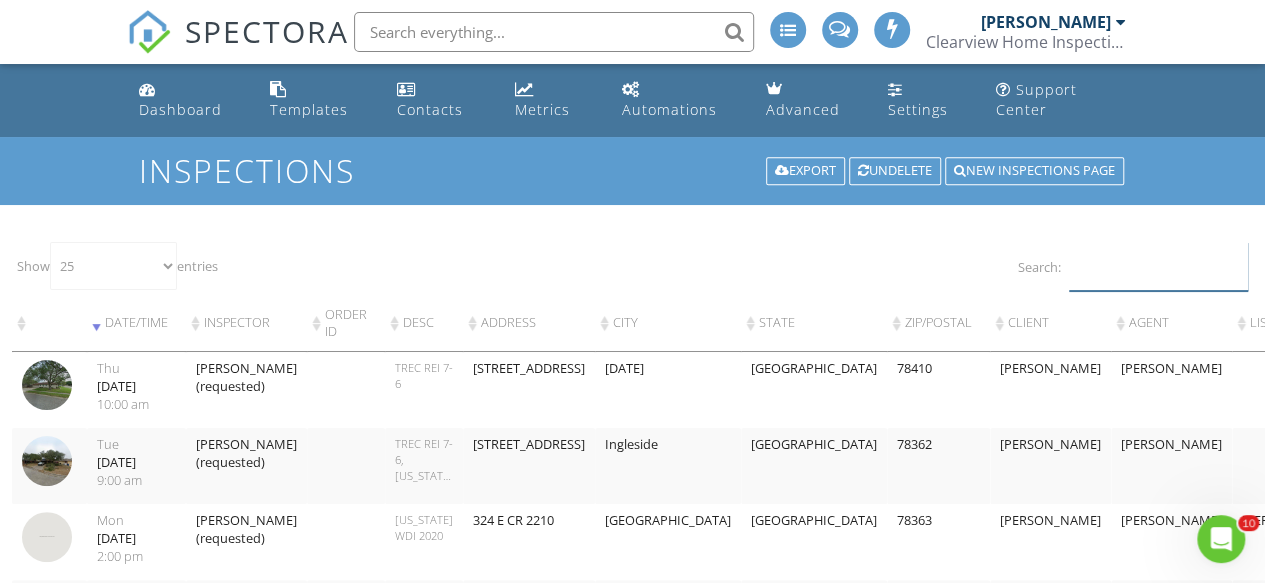 click on "Search:" at bounding box center (1158, 266) 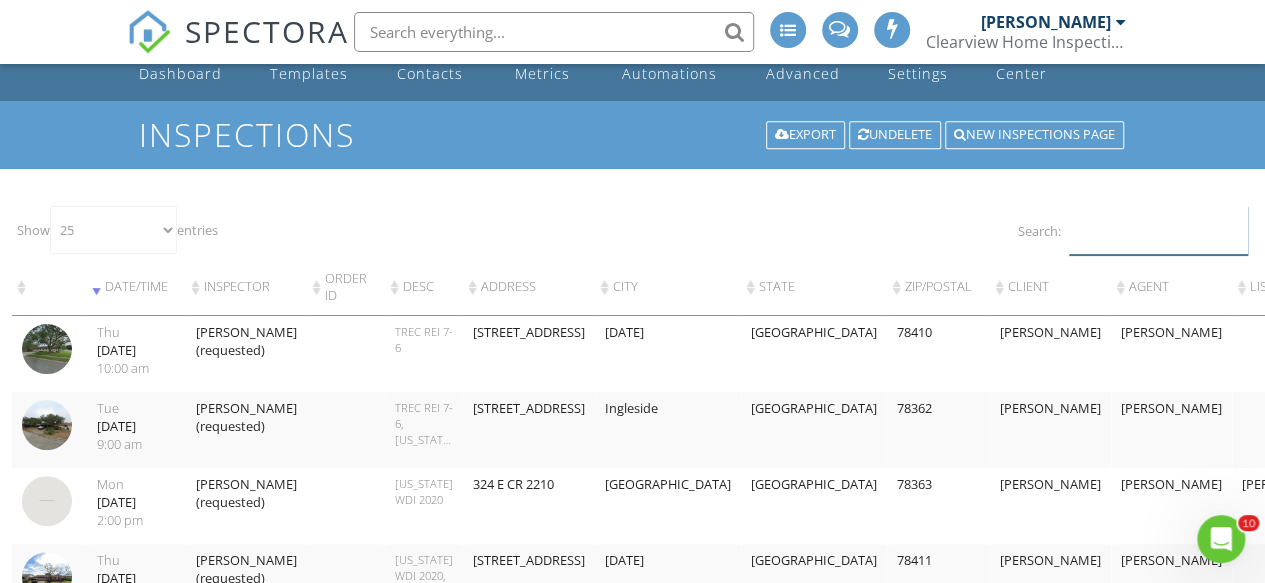 scroll, scrollTop: 0, scrollLeft: 0, axis: both 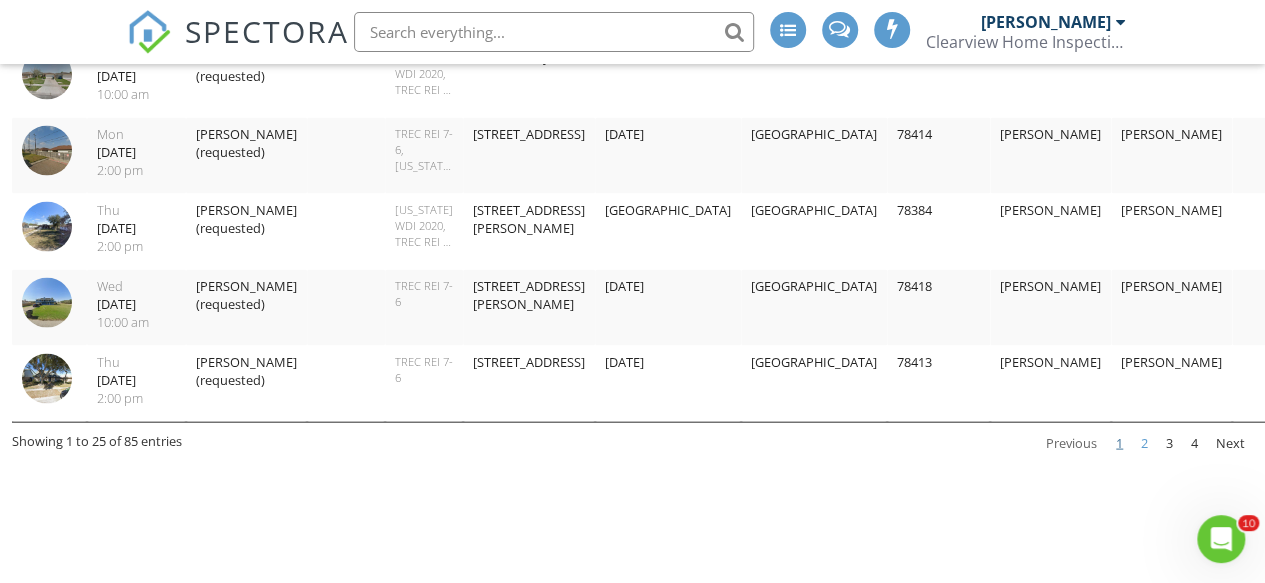 click on "2" at bounding box center (1144, 443) 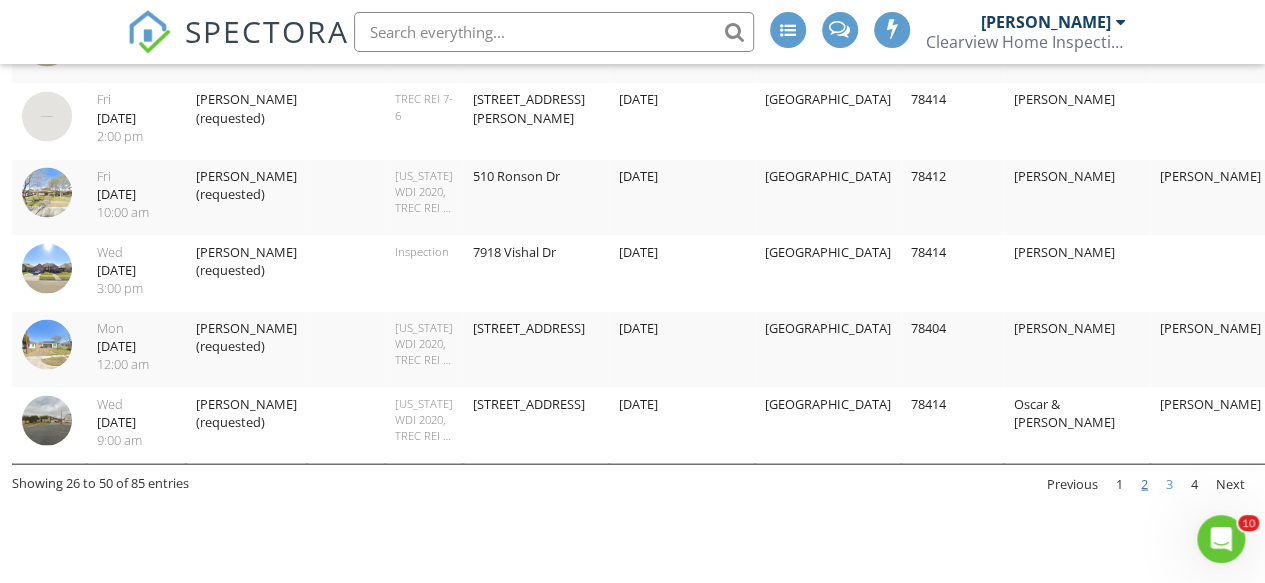 click on "3" at bounding box center [1169, 484] 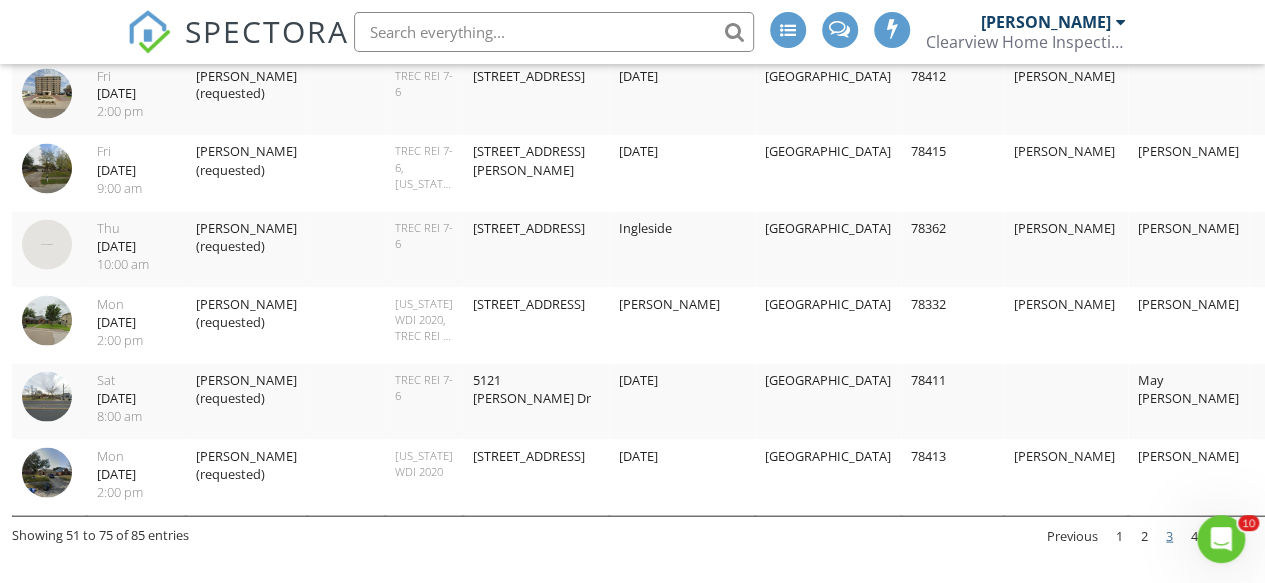 scroll, scrollTop: 1829, scrollLeft: 0, axis: vertical 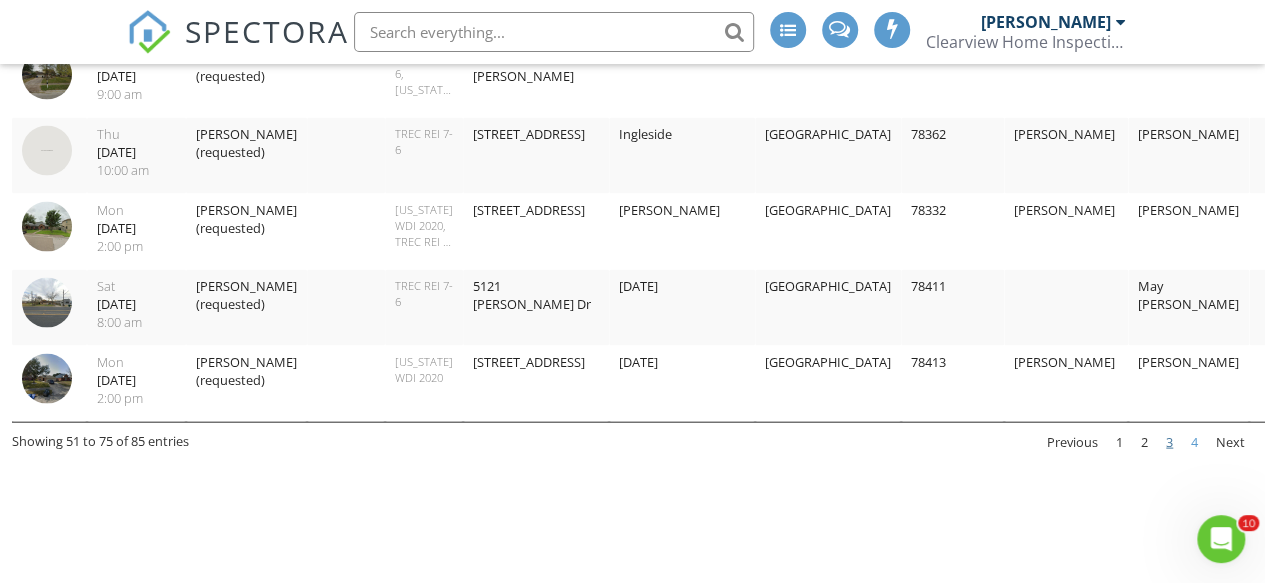 click on "4" at bounding box center [1194, 442] 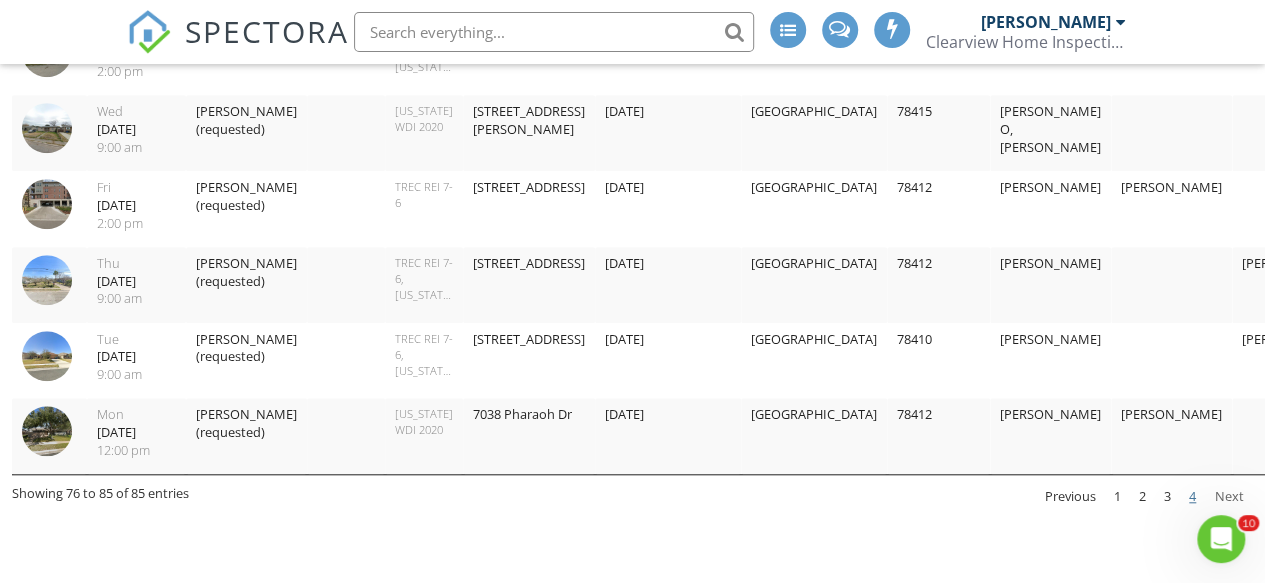 scroll, scrollTop: 695, scrollLeft: 0, axis: vertical 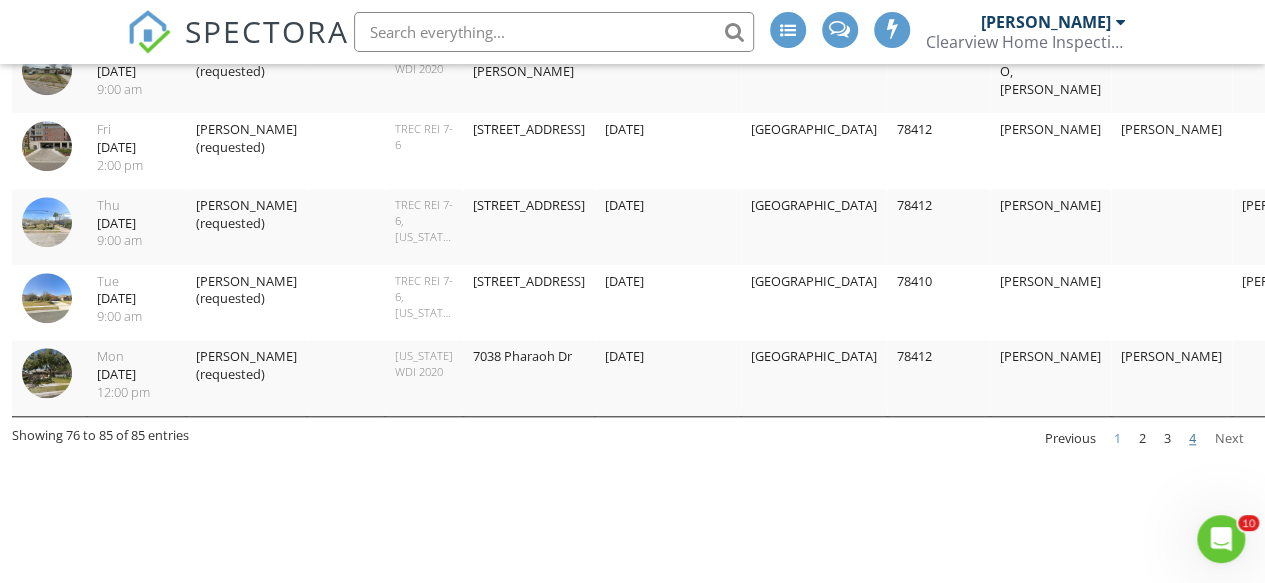 click on "1" at bounding box center (1117, 439) 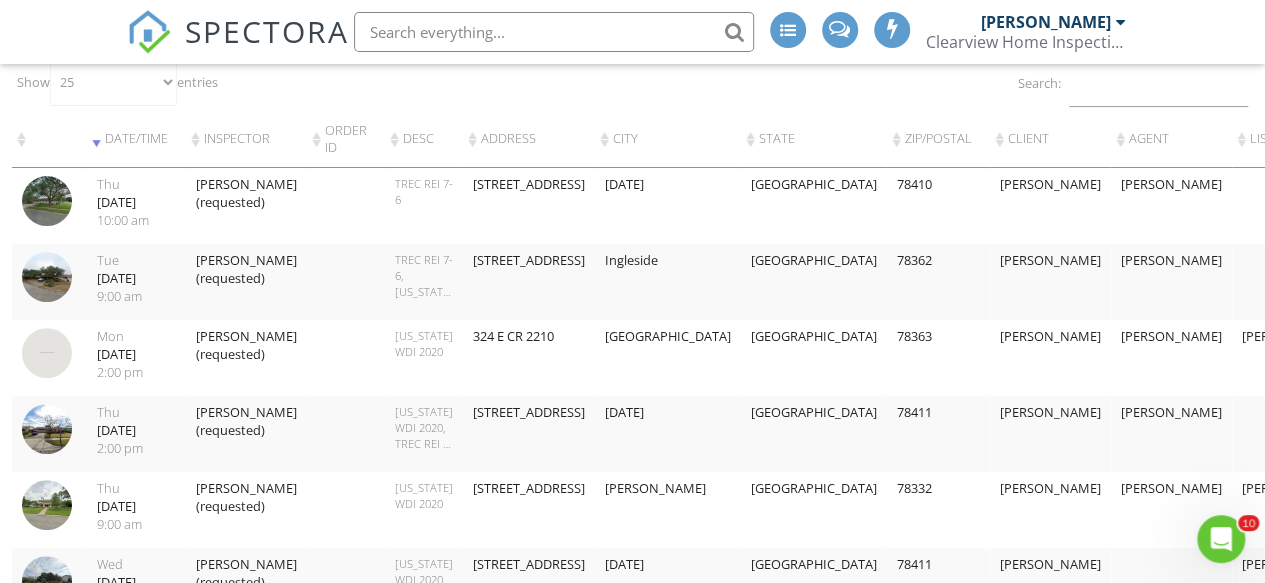 scroll, scrollTop: 184, scrollLeft: 0, axis: vertical 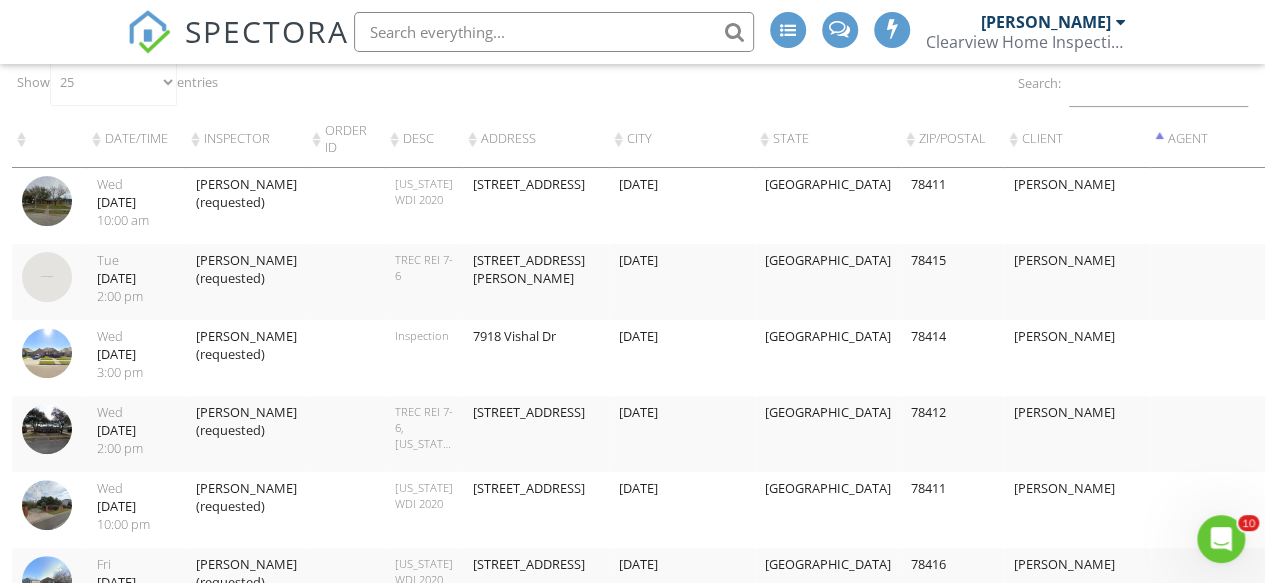click on "Show  10 25 50 100  entries Search:
Date/Time Inspector Order ID Desc Address City State Zip/Postal client Agent Listing Price
Updated Actions
2025-06-18 10:00:00 -0500 Wed 06/18/2025 10:00 am Keith Baker (requested) Texas WDI 2020 4006 Bahama Dr Corpus Christi TX 78411 Priscilla Garcia Lisa Flores $433.00 2025/06/23 15:43pm 2025-06-24 14:00:00 -0500 Tue 06/24/2025 2:00 pm Keith Baker (requested) TREC REI 7-6 2725 Lannister Ln Corpus Christi TX 78415 Oscar Cortinas Kelly Summers $350.00 2025/06/25 09:34am 2025-03-12 15:00:00 -0500 Wed 03/12/2025 3:00 pm Keith Baker (requested) Inspection 7918 Vishal Dr Corpus Christi TX 78414 Harry Patel $378.88 2025/03/15 09:33am 2025-04-16 14:00:00 -0500 Wed 04/16/2025 2:00 pm Keith Baker (requested) TREC REI 7-6, Texas WDI 2020 1042 Pyramid Dr Corpus Christi TX 78412 Alyssa Ramirez Terry Mendez $452.84 2025/04/28 09:29am 2025-06-25 22:00:00 -0500 Wed 06/25/2025 10:00 pm Keith Baker (requested) Texas WDI 2020 3402 Ocean Dr 17 Corpus Christi TX 78411 Fri" at bounding box center [632, 1080] 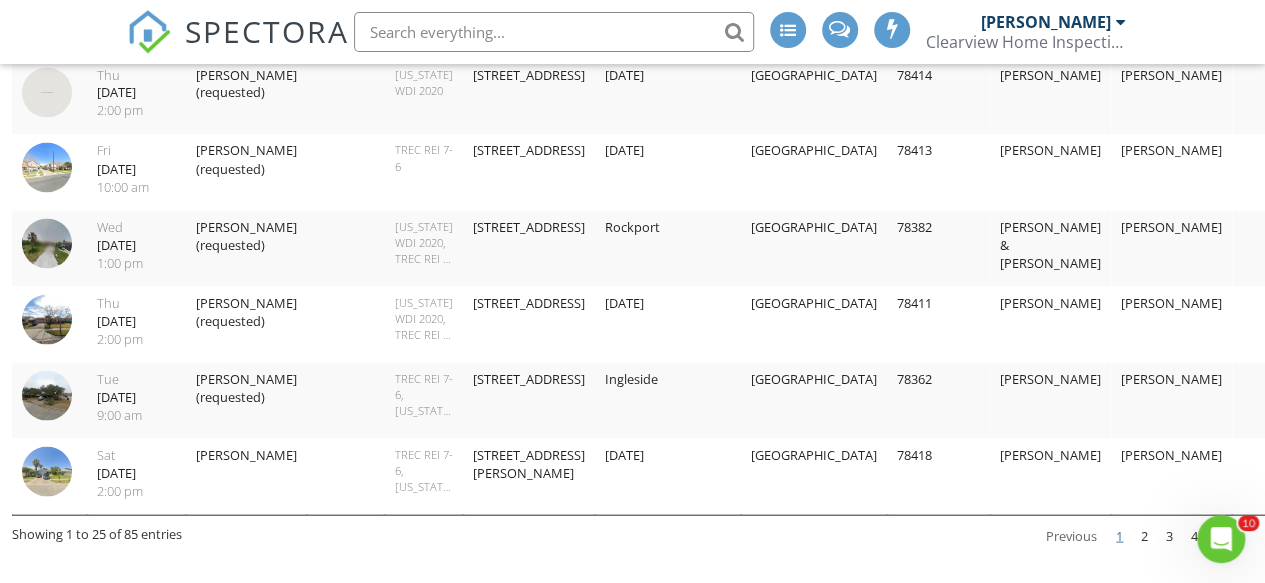 scroll, scrollTop: 1841, scrollLeft: 0, axis: vertical 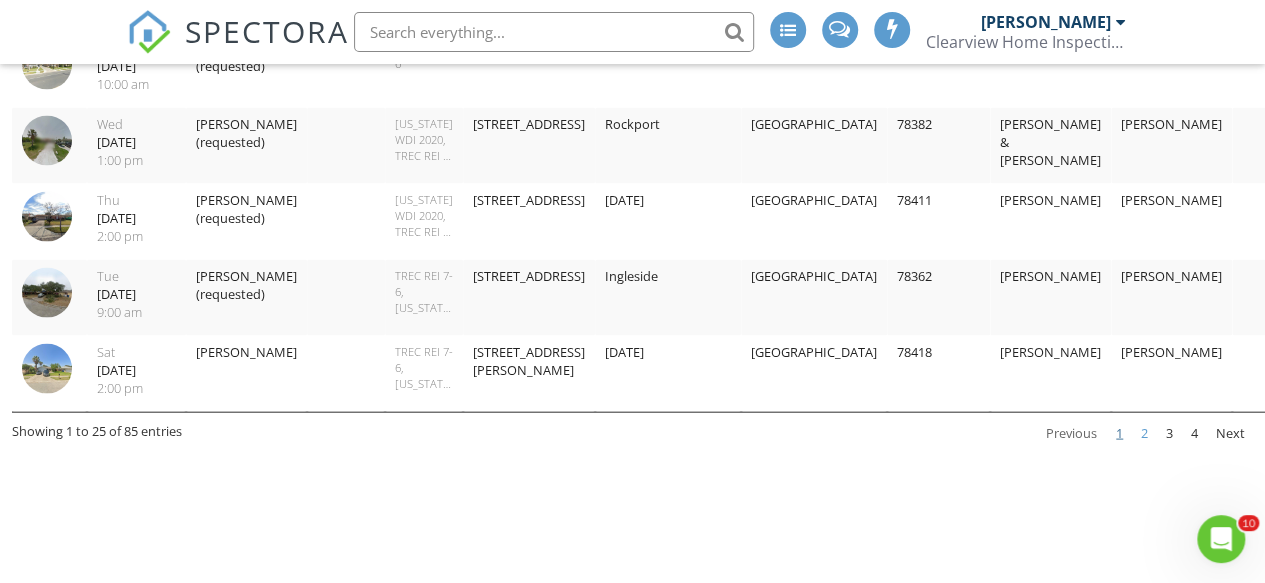 click on "2" at bounding box center (1144, 433) 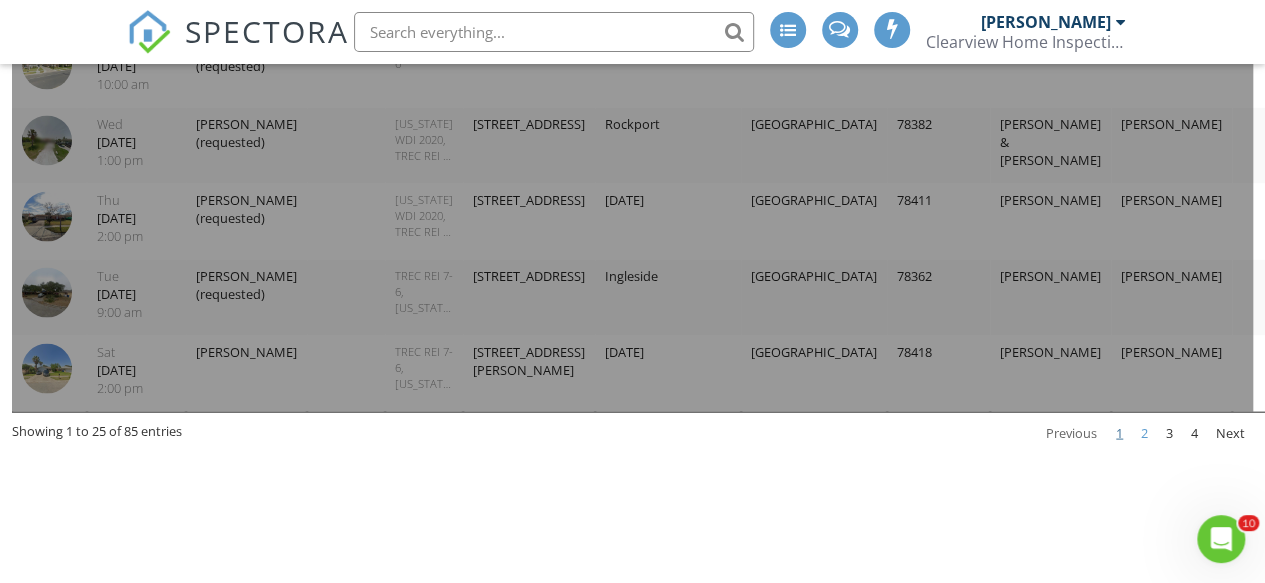 scroll, scrollTop: 1828, scrollLeft: 0, axis: vertical 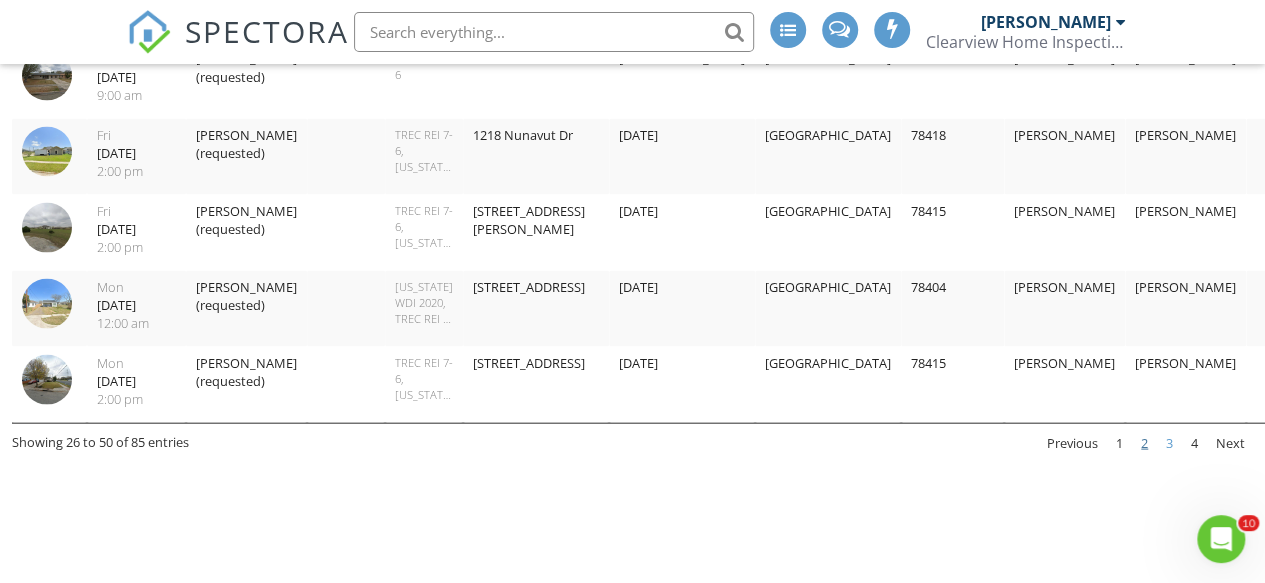 click on "3" at bounding box center (1169, 443) 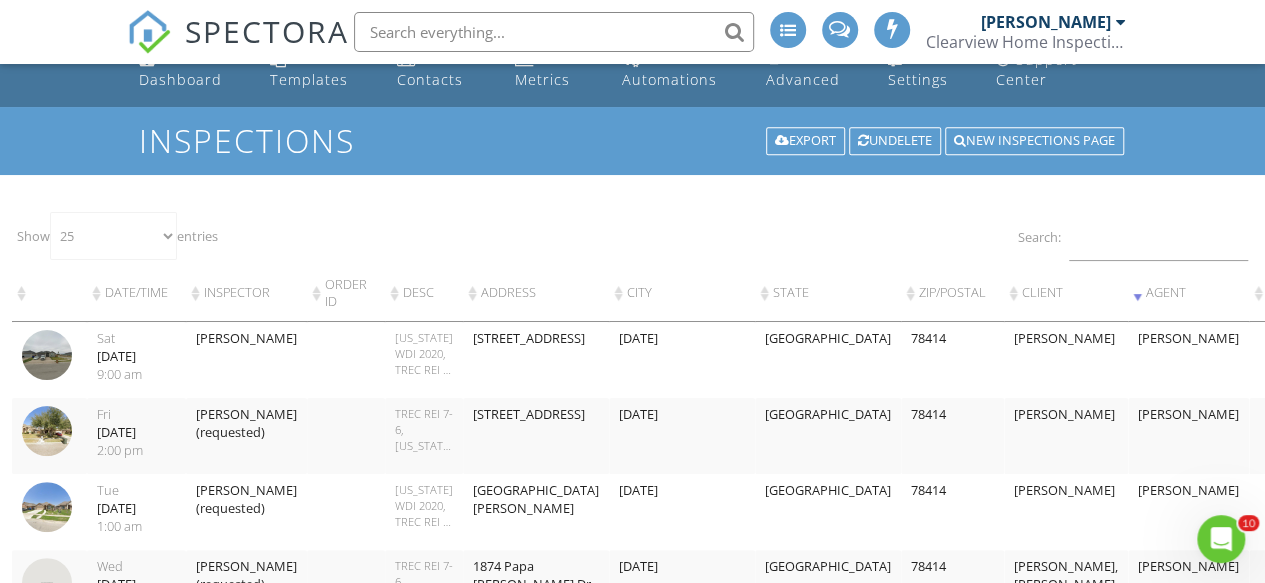 scroll, scrollTop: 0, scrollLeft: 0, axis: both 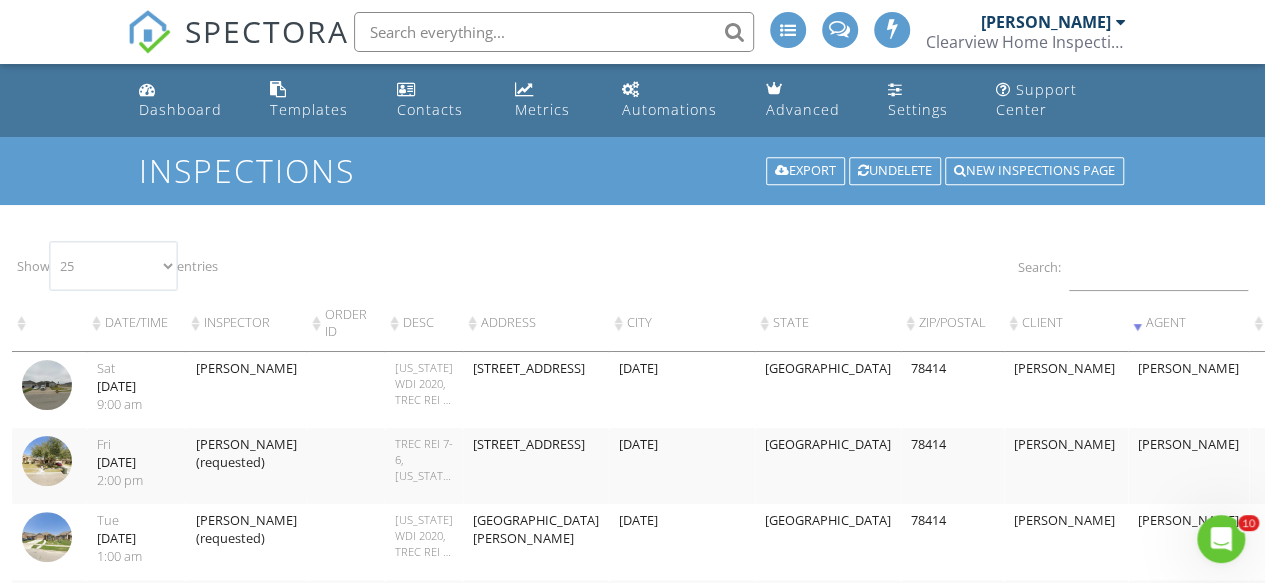 click on "10 25 50 100" at bounding box center (113, 266) 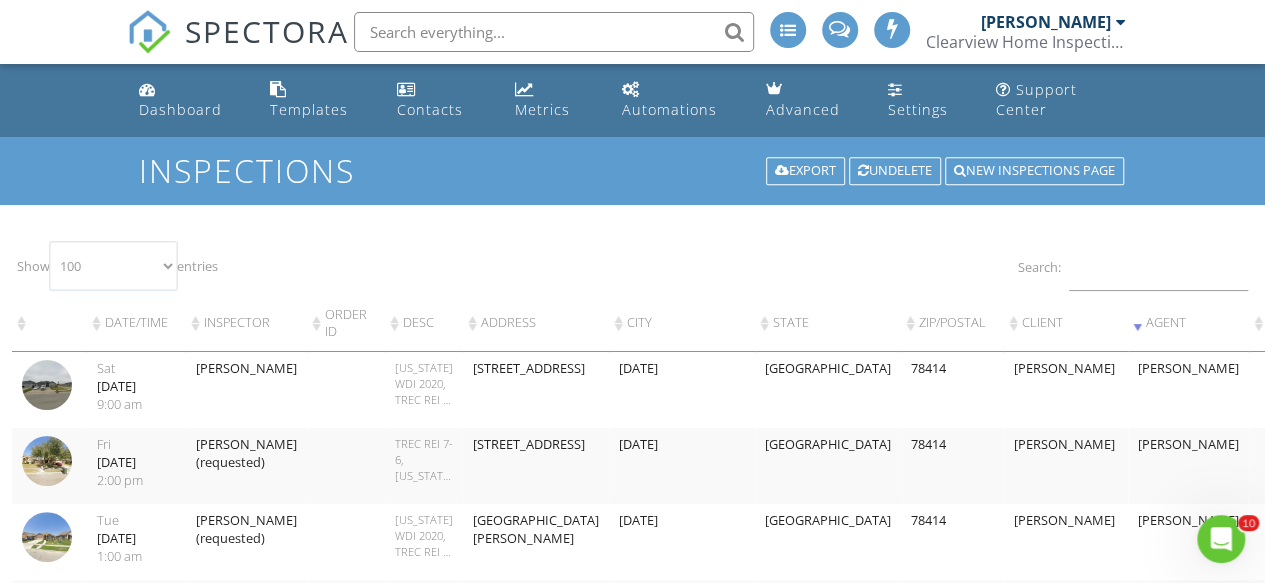 click on "10 25 50 100" at bounding box center [113, 266] 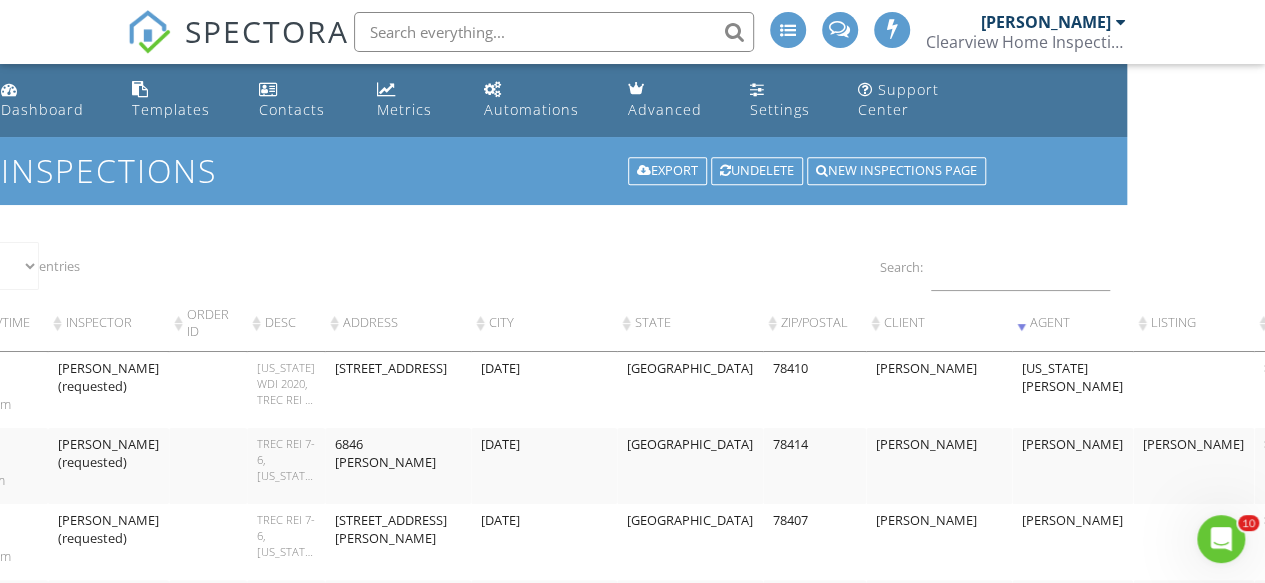 scroll, scrollTop: 0, scrollLeft: 184, axis: horizontal 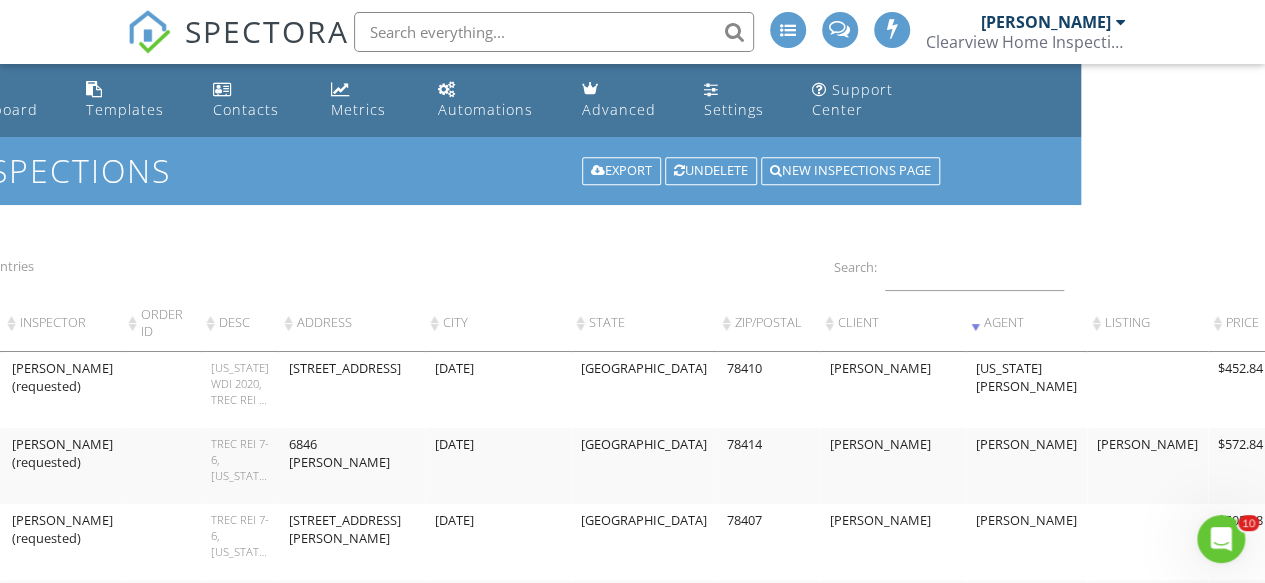 click on "Actions" at bounding box center (1562, 324) 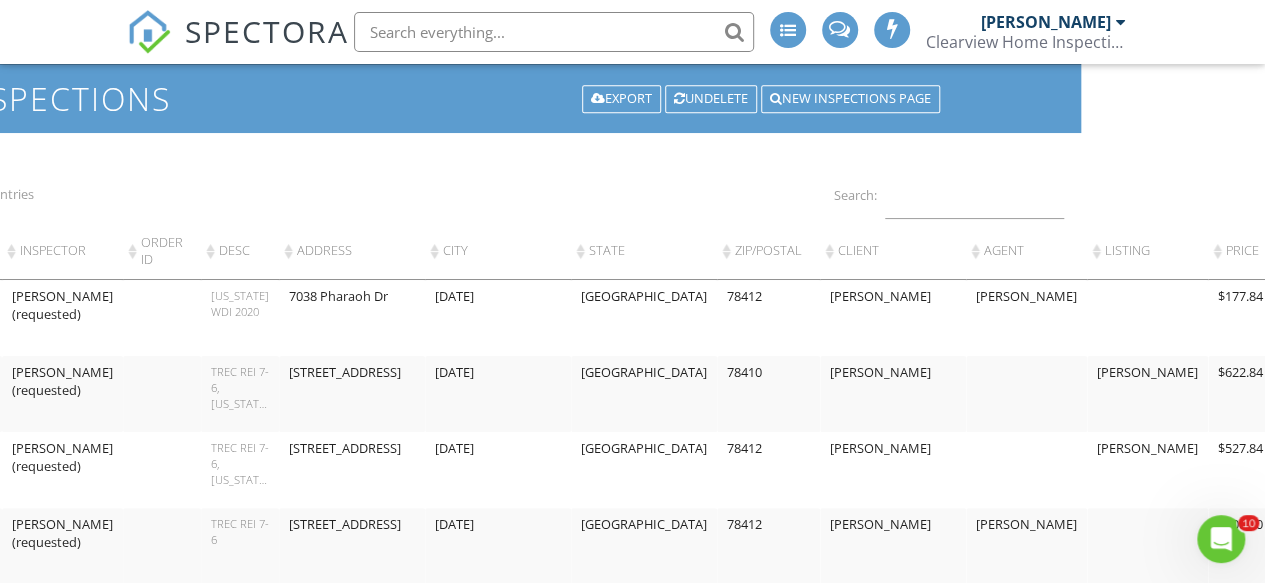 scroll, scrollTop: 75, scrollLeft: 184, axis: both 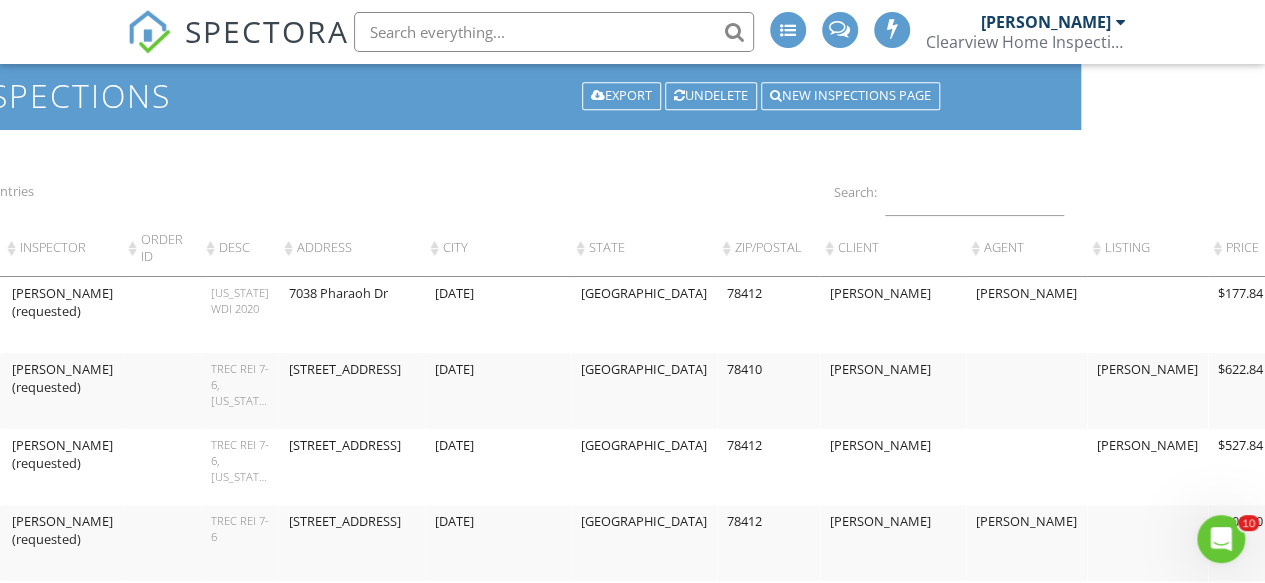 click on "Actions" at bounding box center (1562, 249) 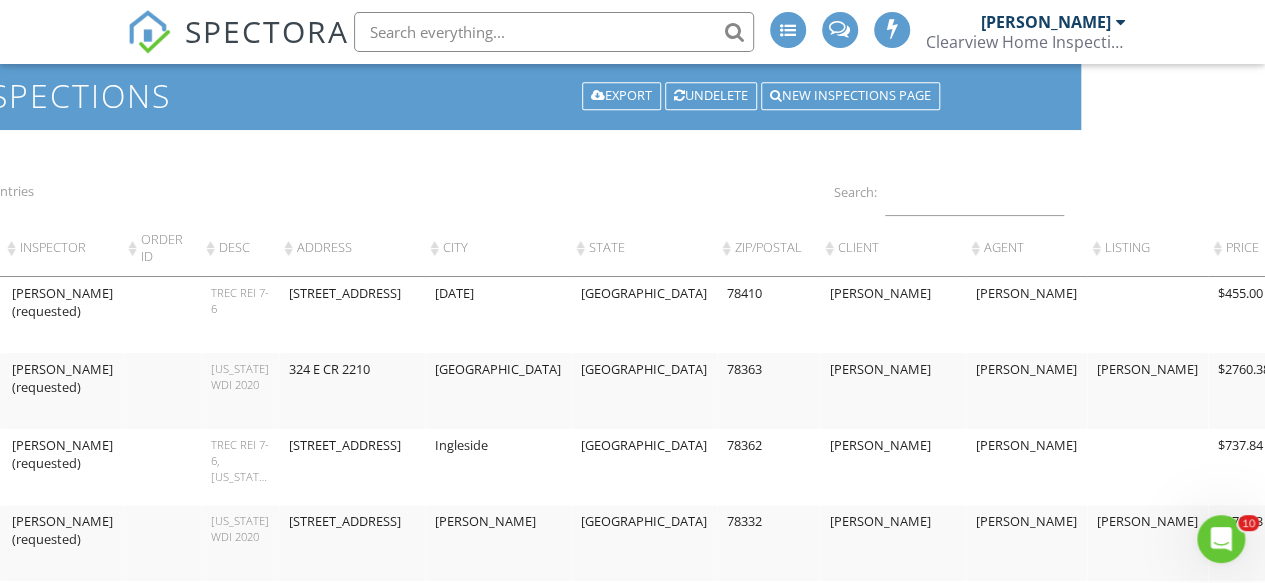 click on "SPECTORA
Keith Baker
Clearview Home Inspections & Pest Control
Role:
Inspector
Dashboard
New Inspection
Inspections
Calendar
Template Editor
Contacts
Automations
Team
Metrics
Payments
Data Exports
Billing
Conversations
Tasks
Reporting
Advanced
Equipment
Settings
What's New
Sign Out
Dashboard
Templates
Contacts
Metrics
Automations
Advanced
Settings
Support Center
Inspections
Export
Undelete
New Inspections Page
Show  10 25 50 100  entries Search:
Date/Time Inspector Order ID Desc Address City State Zip/Postal client Agent Listing Price
Updated Actions
Thu 07/10/2025" at bounding box center [448, 3413] 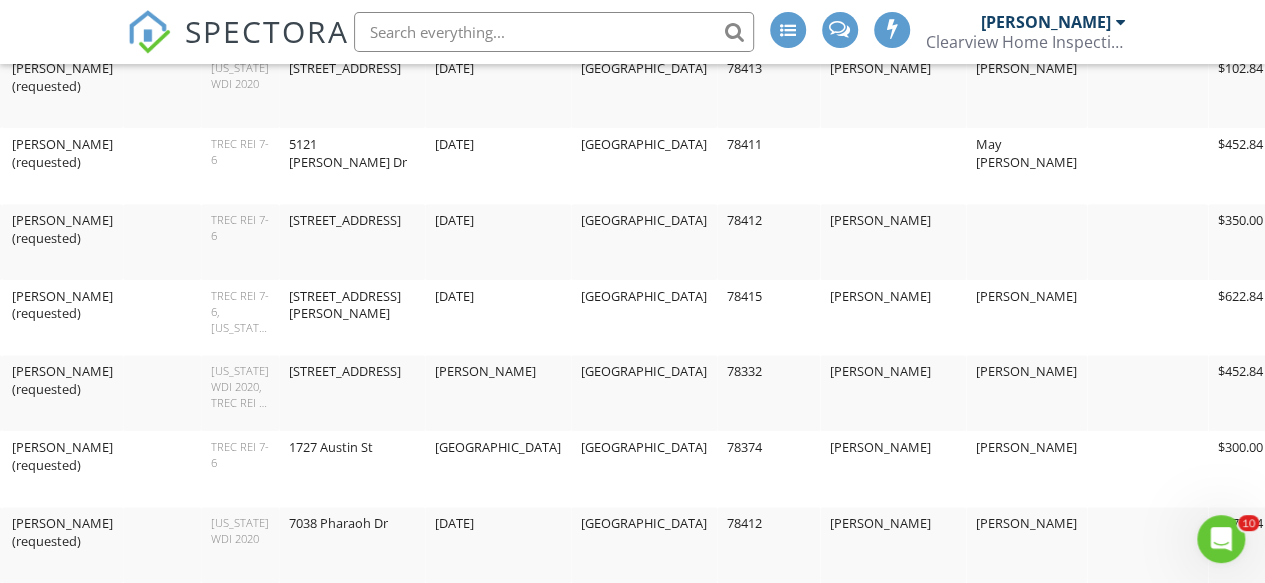 scroll, scrollTop: 695, scrollLeft: 184, axis: both 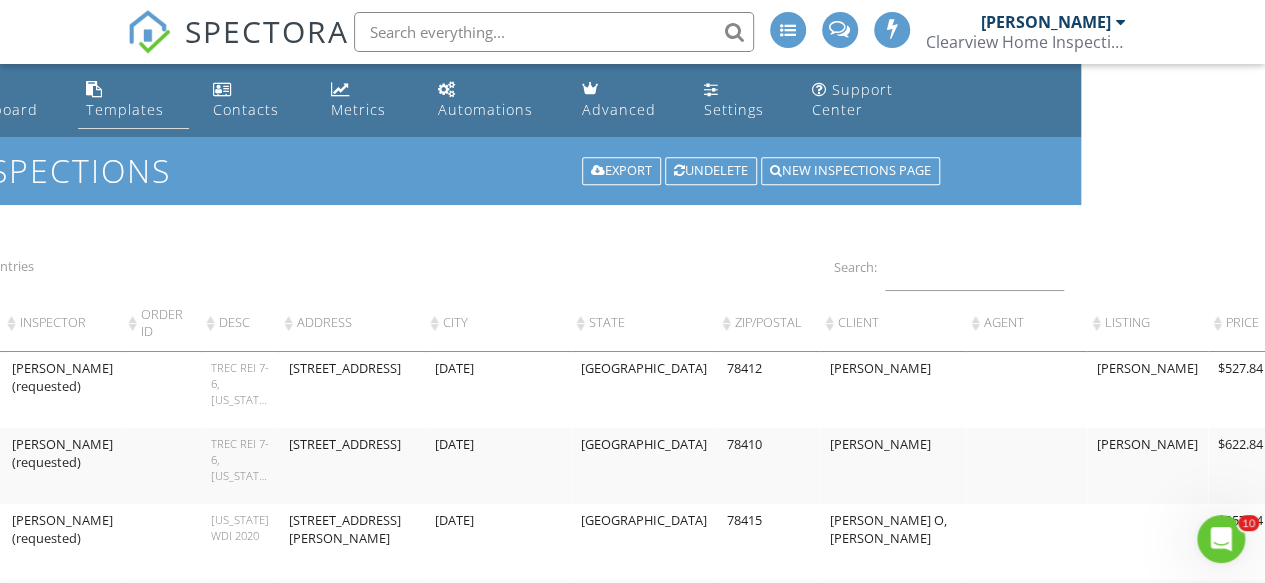 click on "Templates" at bounding box center (125, 109) 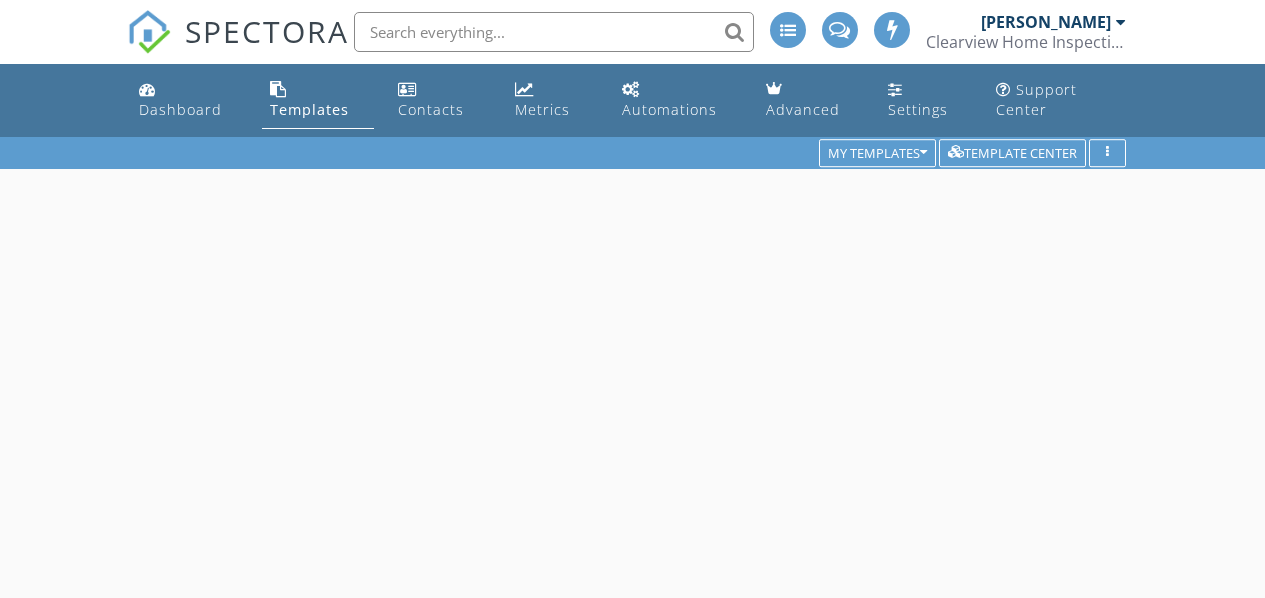 scroll, scrollTop: 0, scrollLeft: 0, axis: both 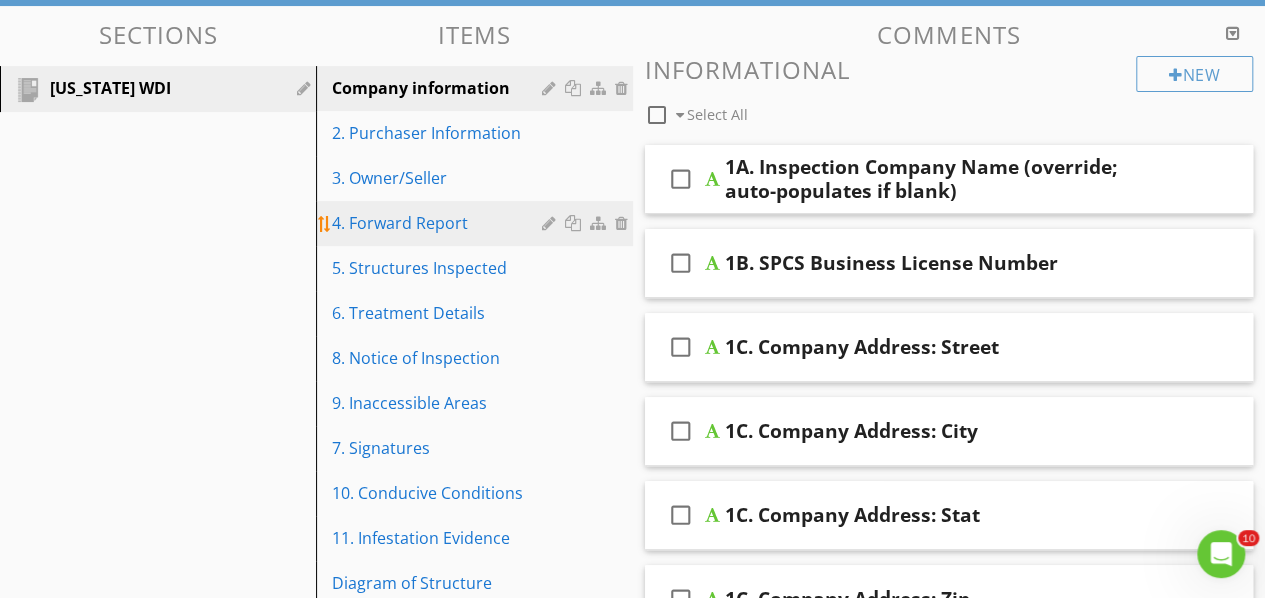 click on "4. Forward Report" at bounding box center [439, 223] 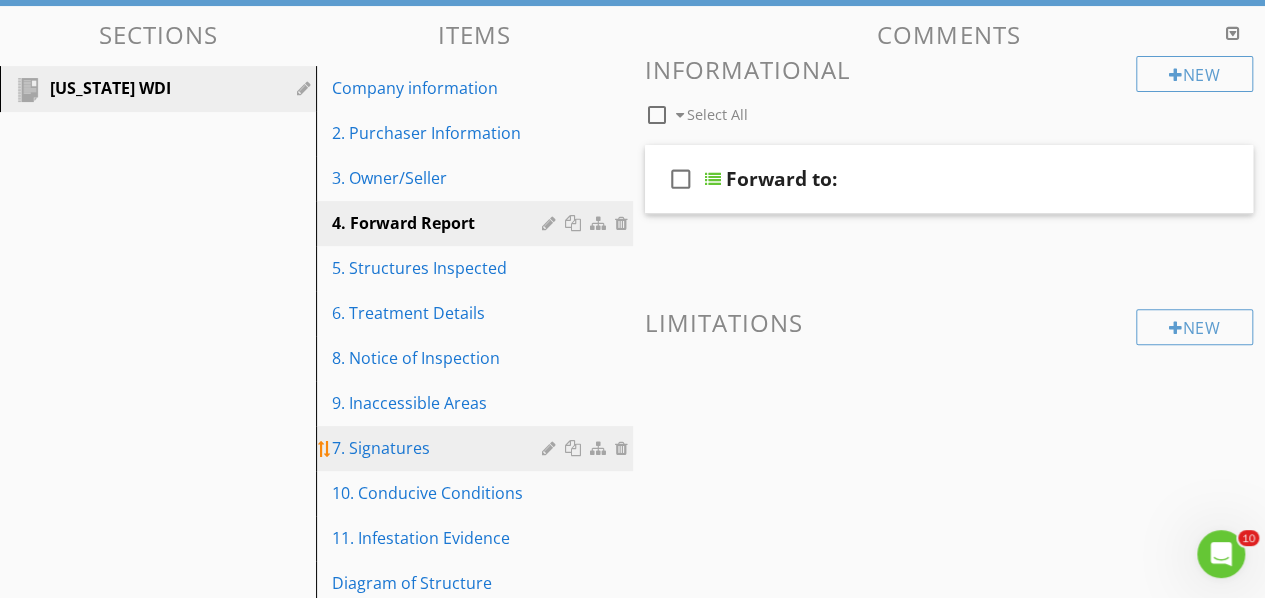 click on "7. Signatures" at bounding box center [439, 448] 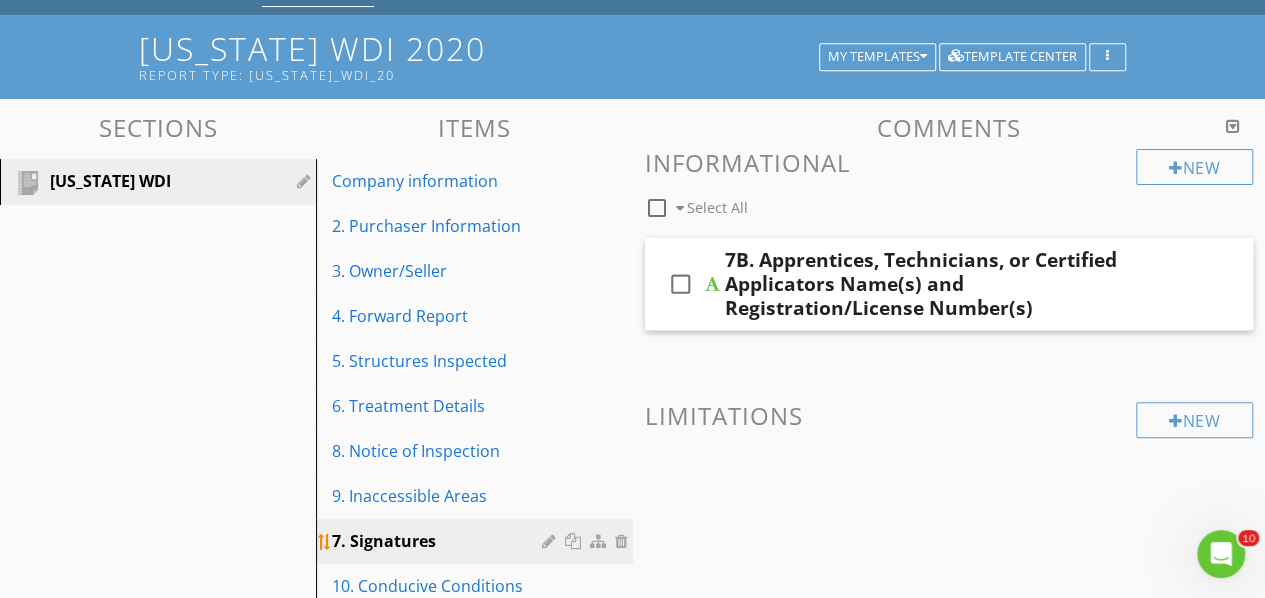 scroll, scrollTop: 0, scrollLeft: 0, axis: both 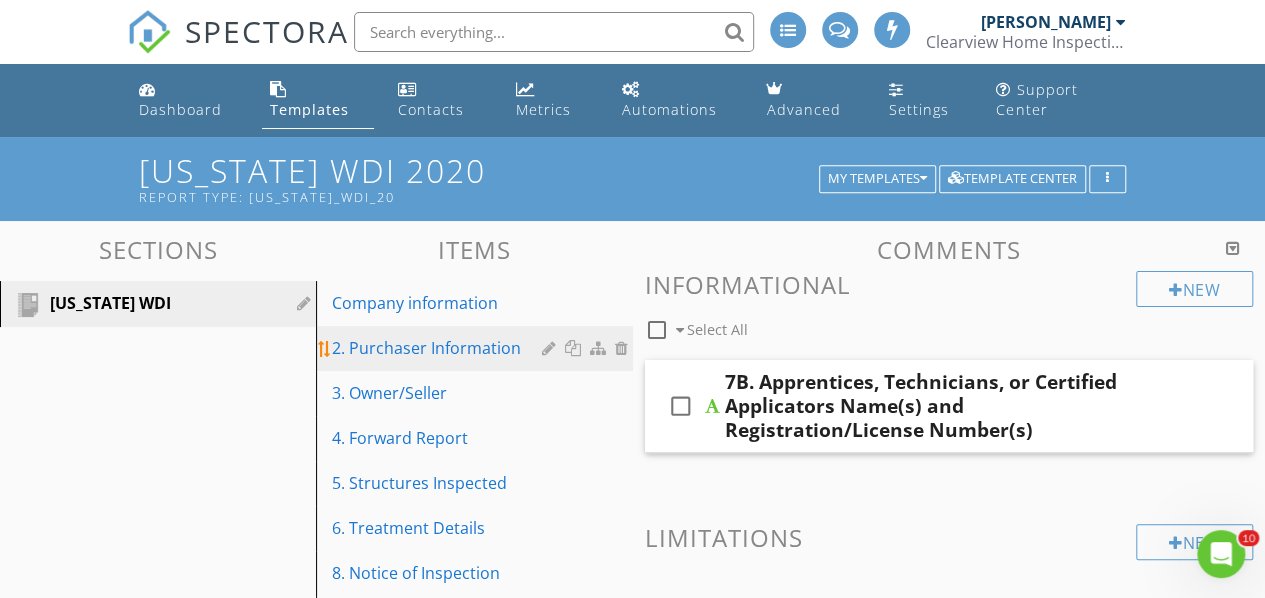 click on "2. Purchaser Information" at bounding box center (477, 348) 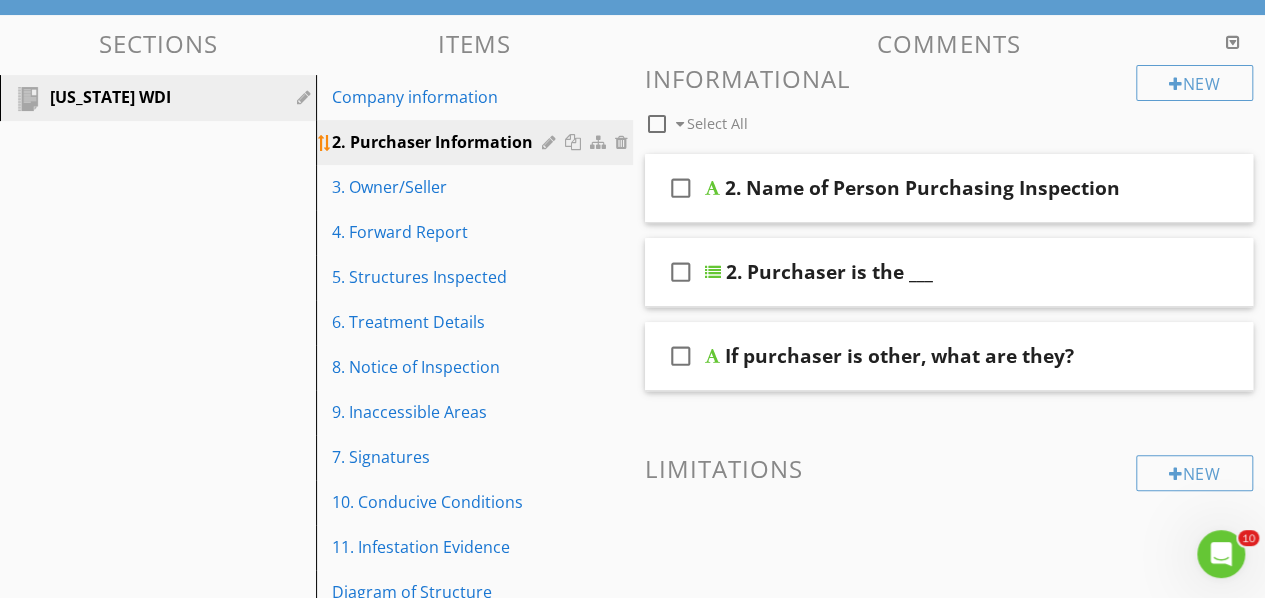 scroll, scrollTop: 206, scrollLeft: 0, axis: vertical 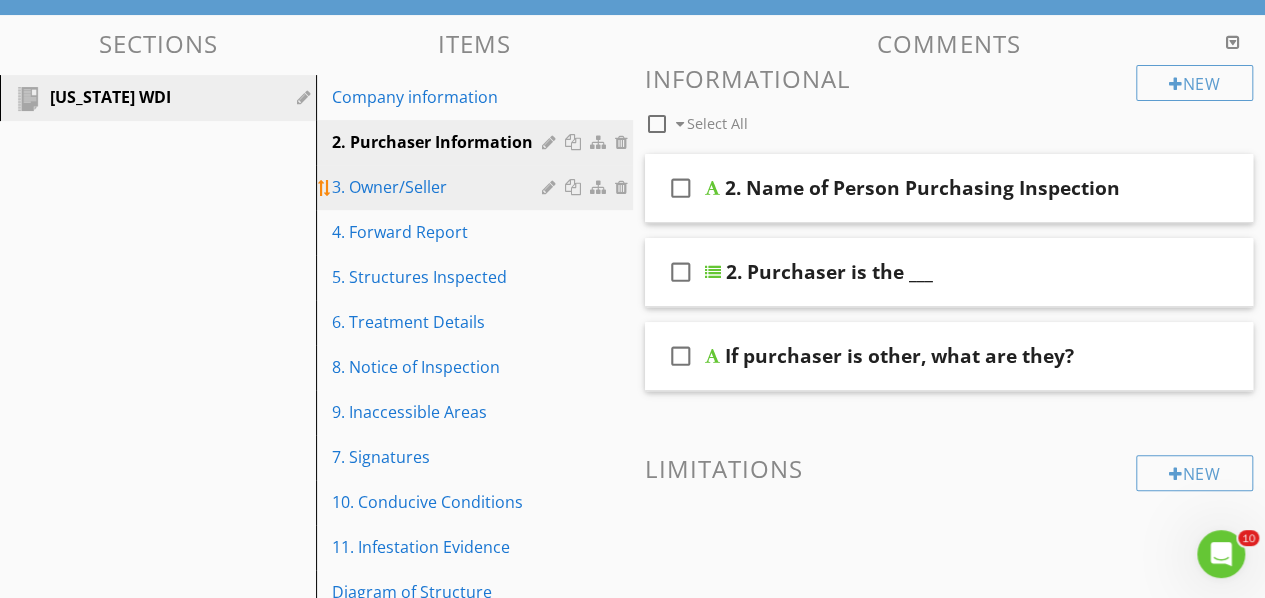 click on "3. Owner/Seller" at bounding box center (439, 187) 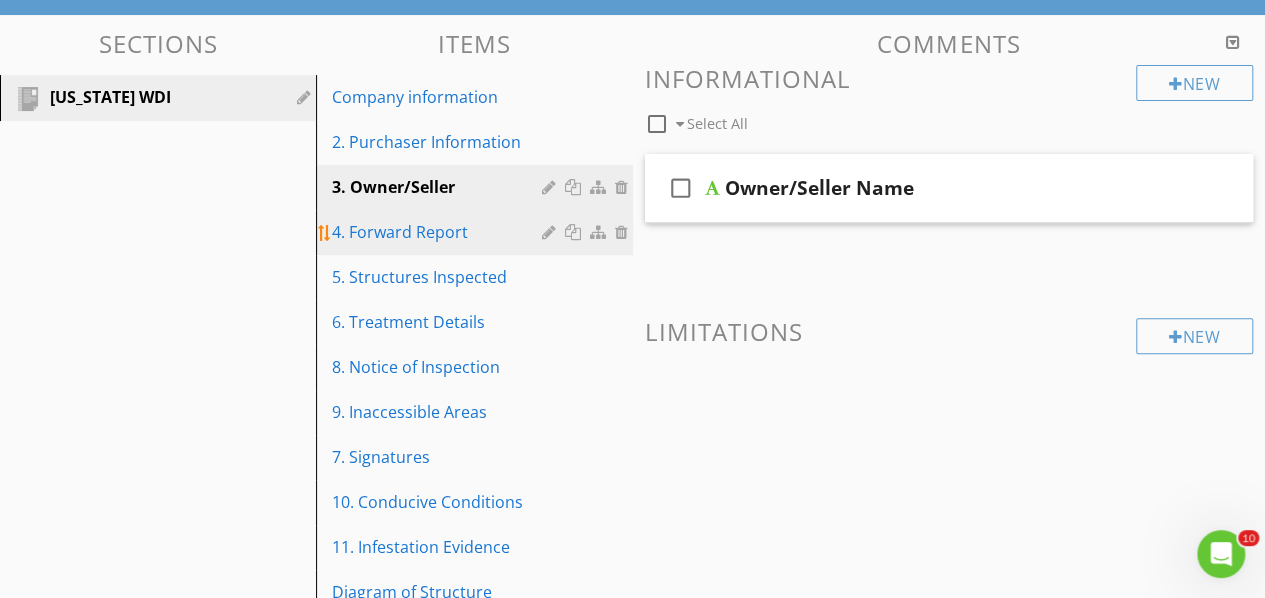 click on "4. Forward Report" at bounding box center [439, 232] 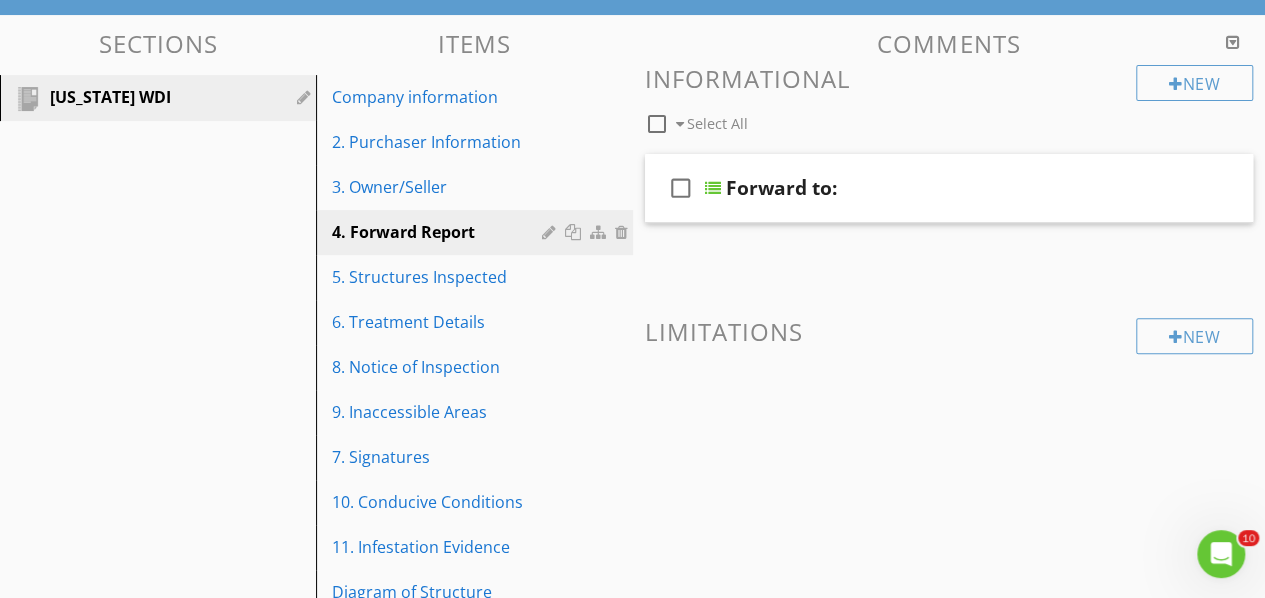 click on "check_box_outline_blank
Forward to:" at bounding box center (949, 188) 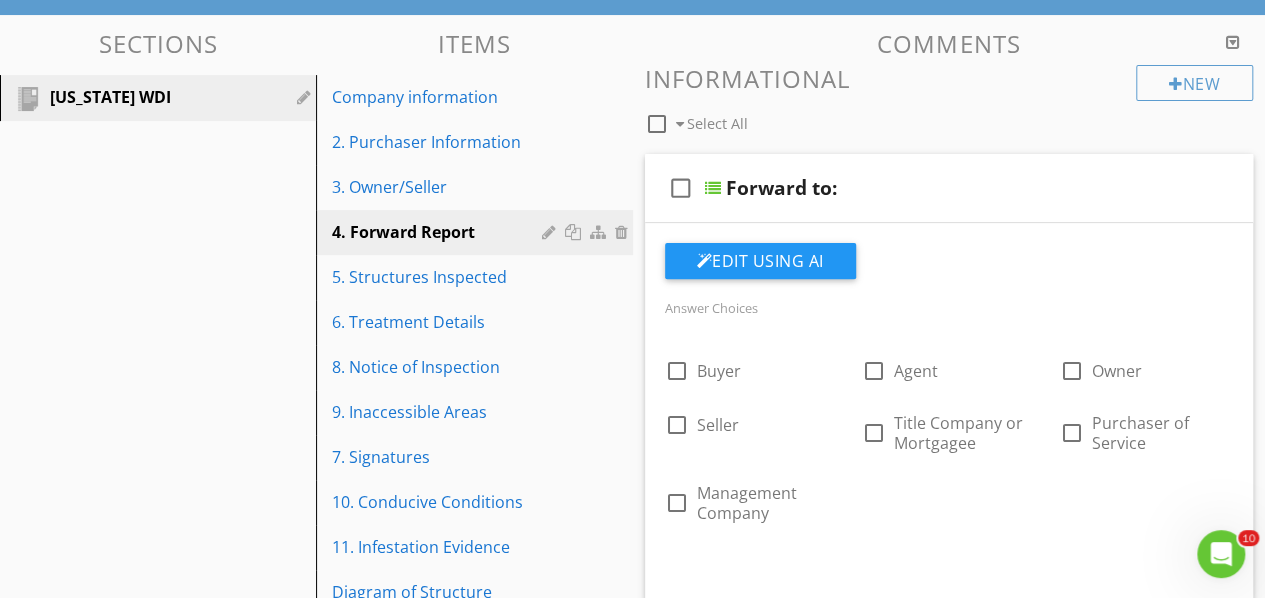 scroll, scrollTop: 205, scrollLeft: 0, axis: vertical 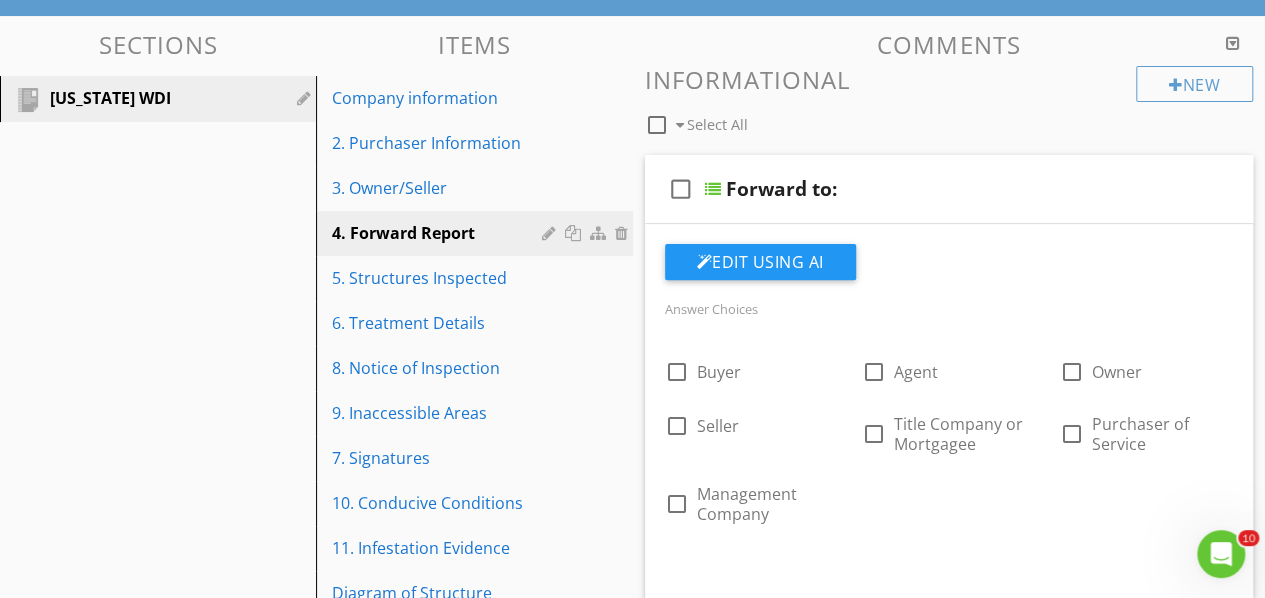 type 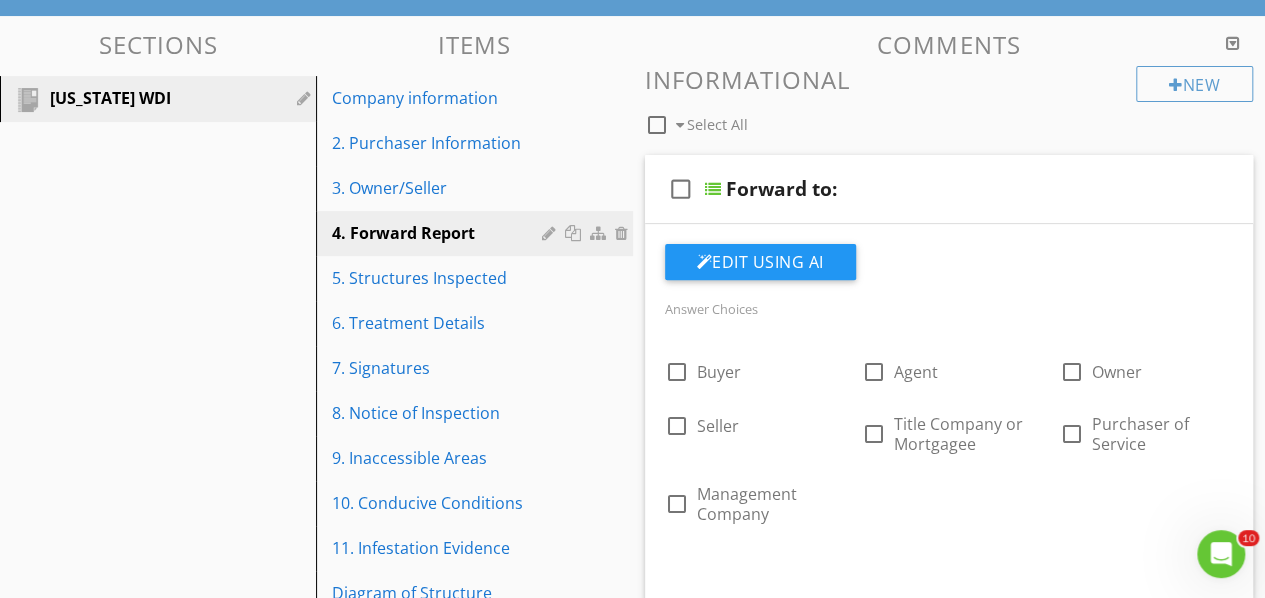 click on "check_box_outline_blank     Select All" at bounding box center [891, 120] 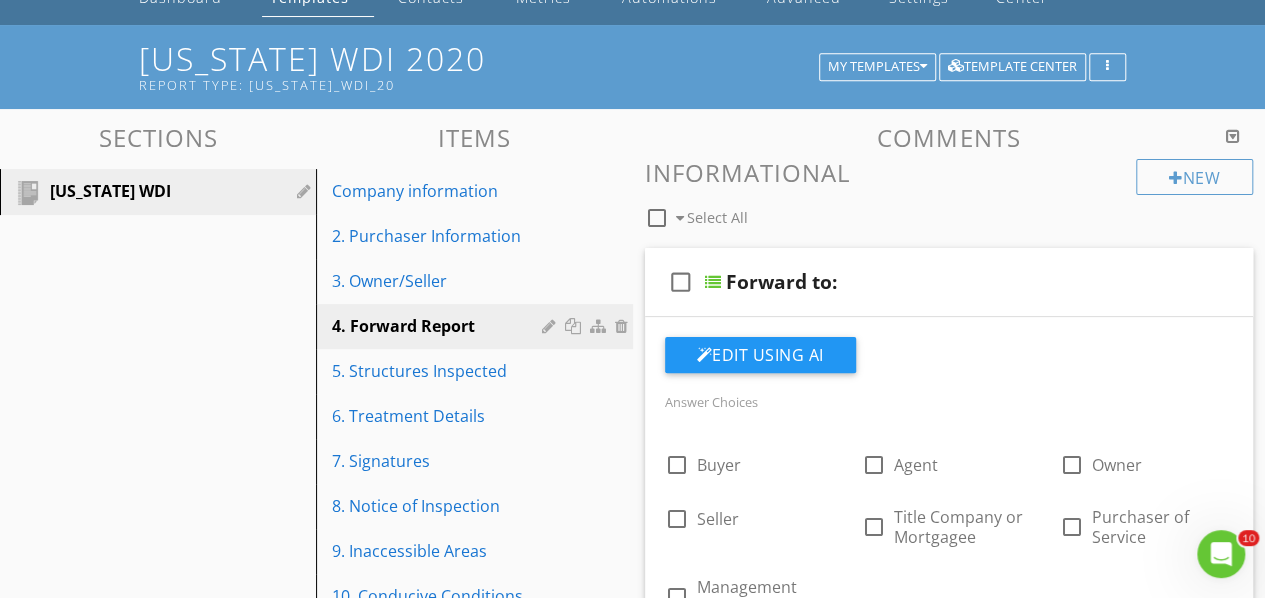 scroll, scrollTop: 110, scrollLeft: 0, axis: vertical 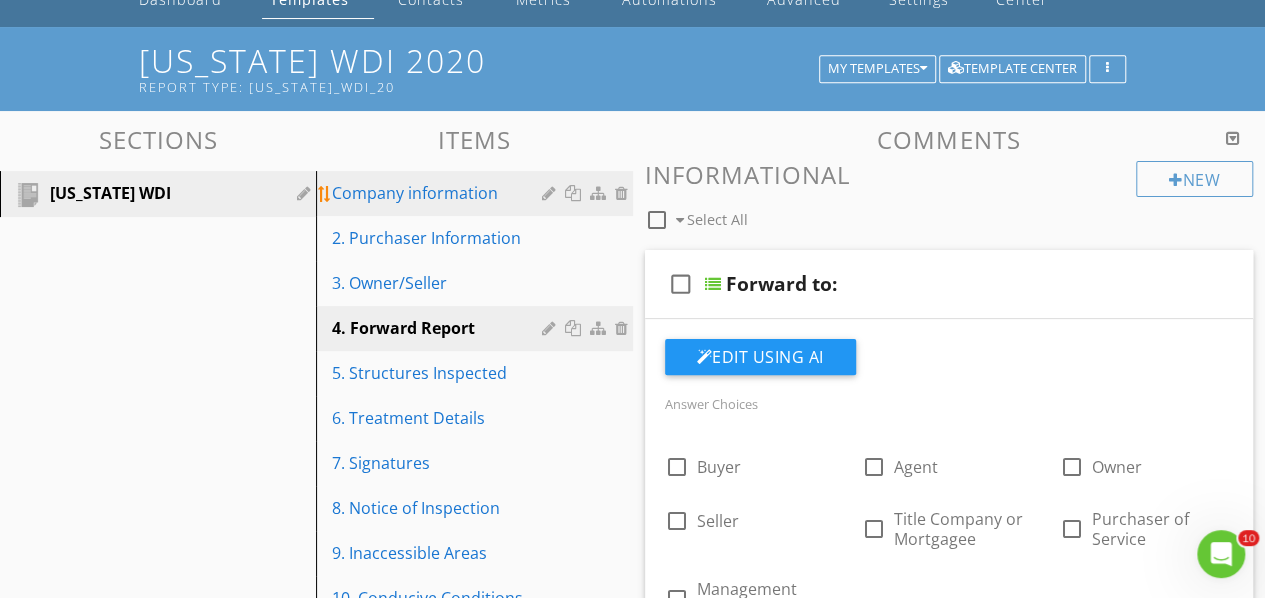 click on "Company information" at bounding box center [439, 193] 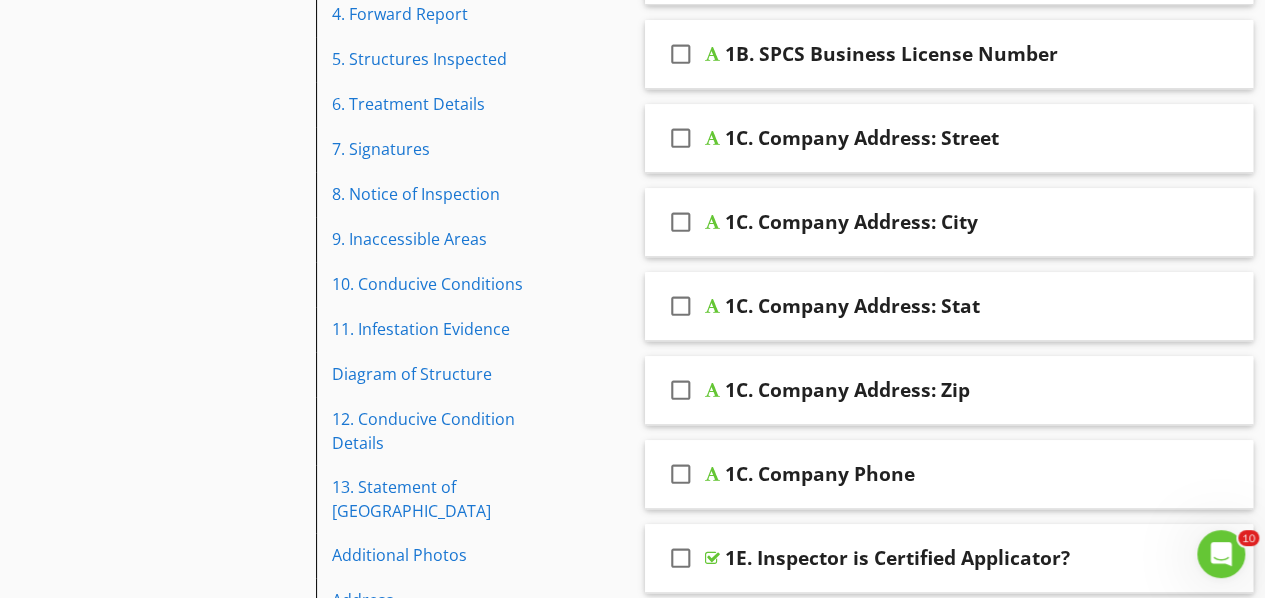 scroll, scrollTop: 48, scrollLeft: 0, axis: vertical 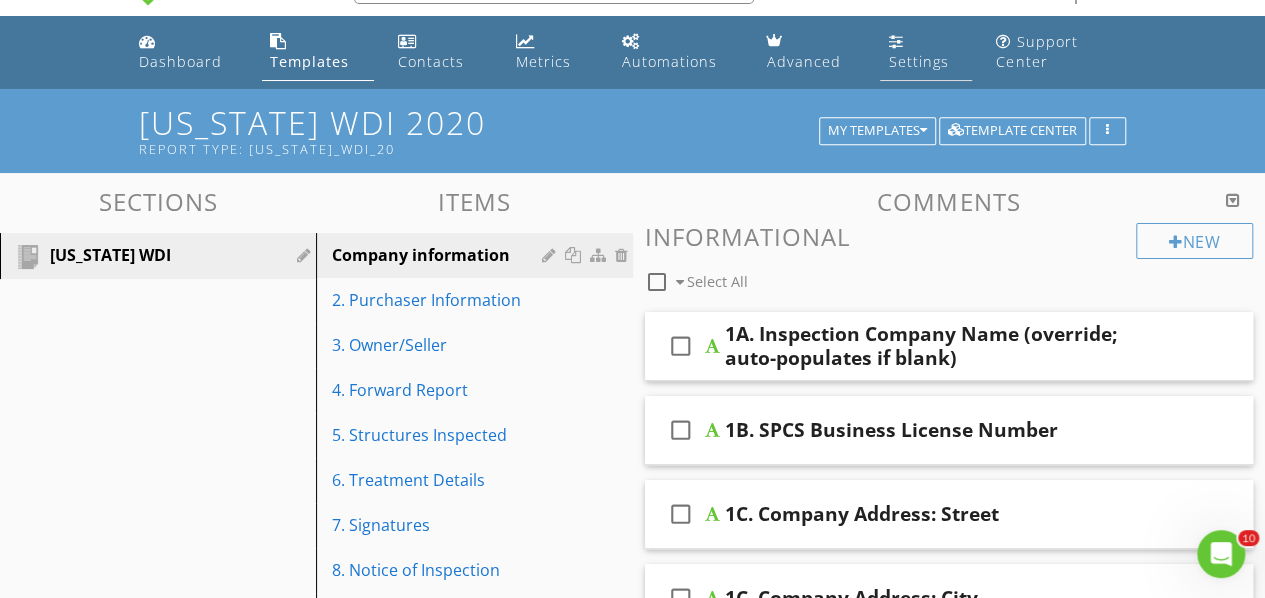 click on "Settings" at bounding box center [926, 52] 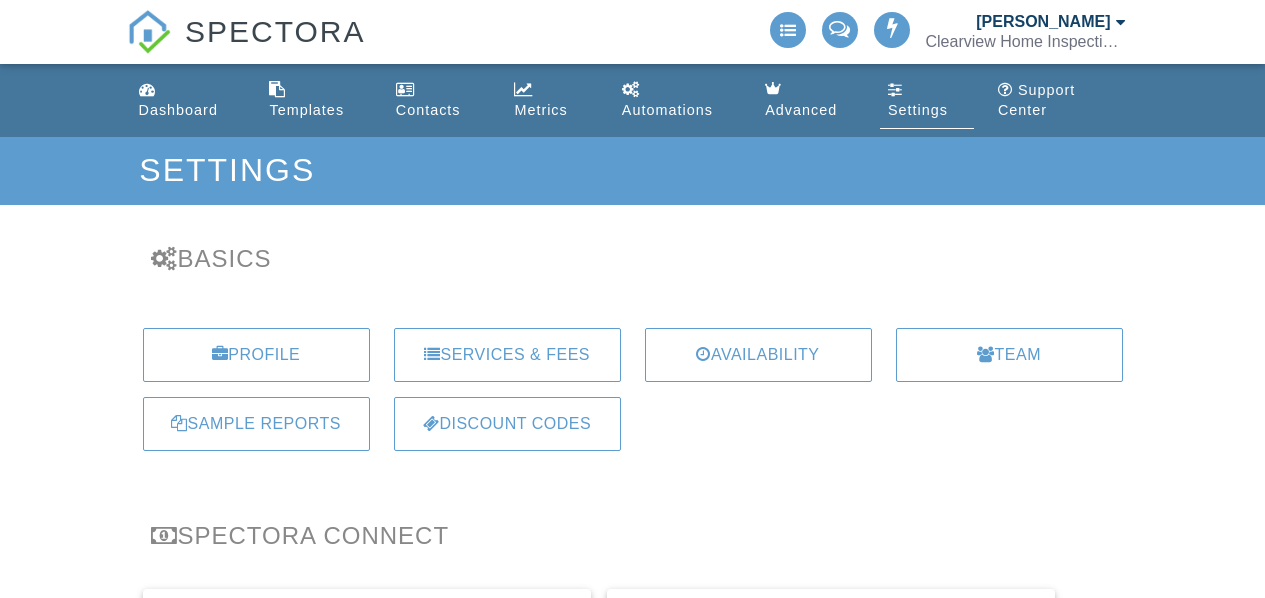 scroll, scrollTop: 0, scrollLeft: 0, axis: both 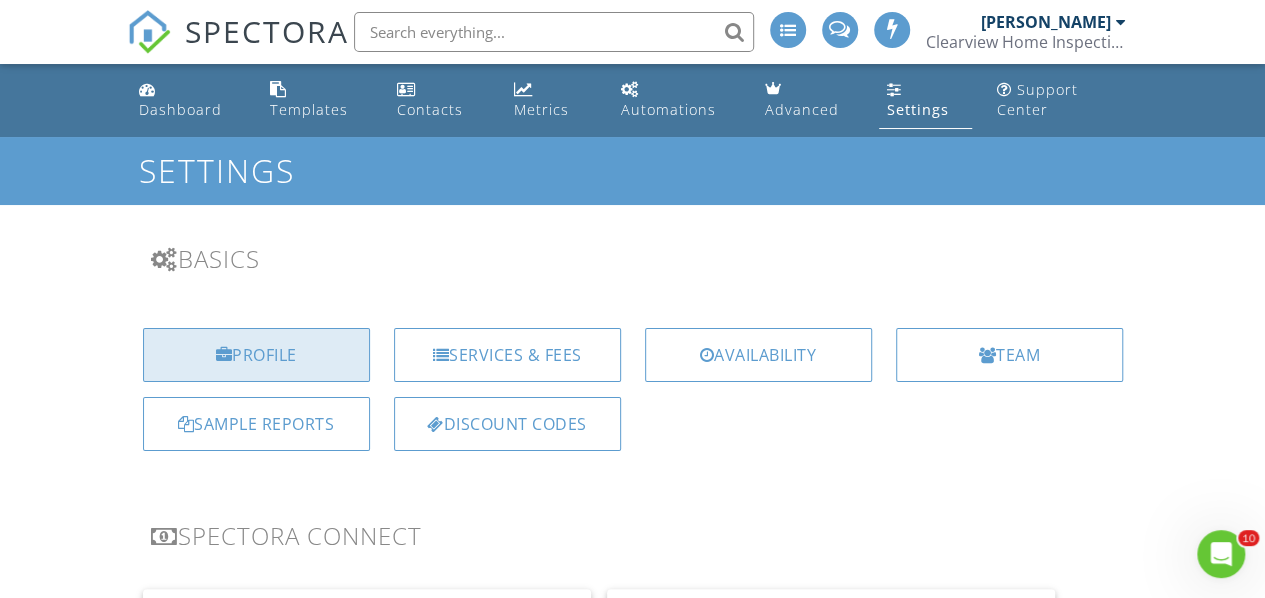 click on "Profile" at bounding box center [256, 355] 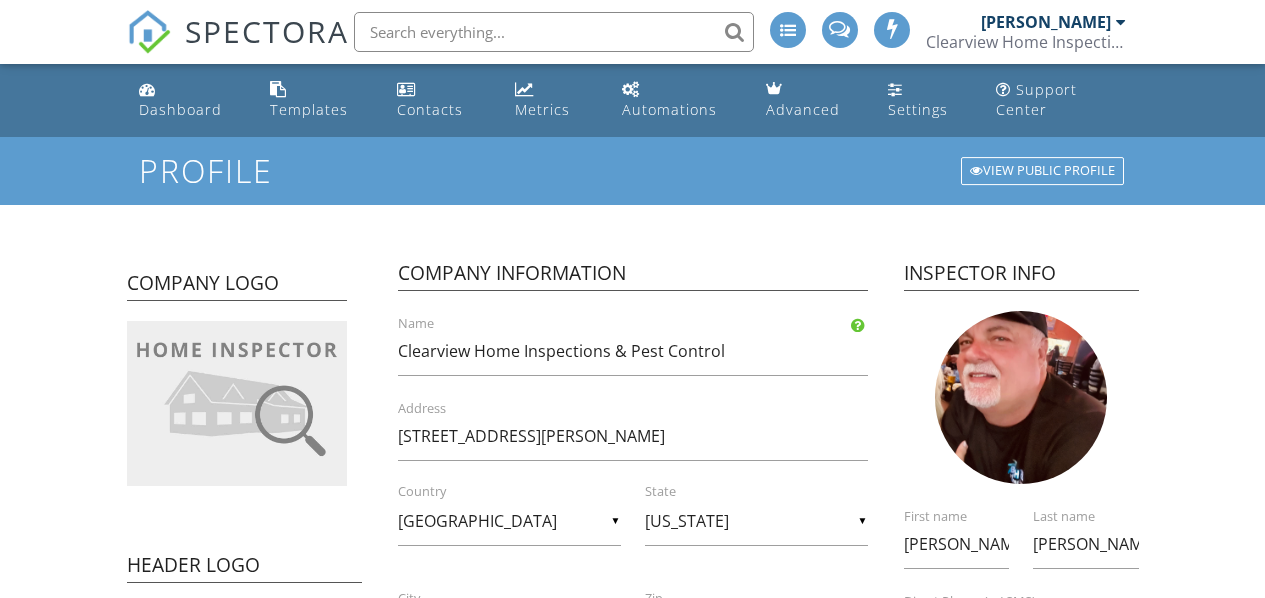 scroll, scrollTop: 0, scrollLeft: 0, axis: both 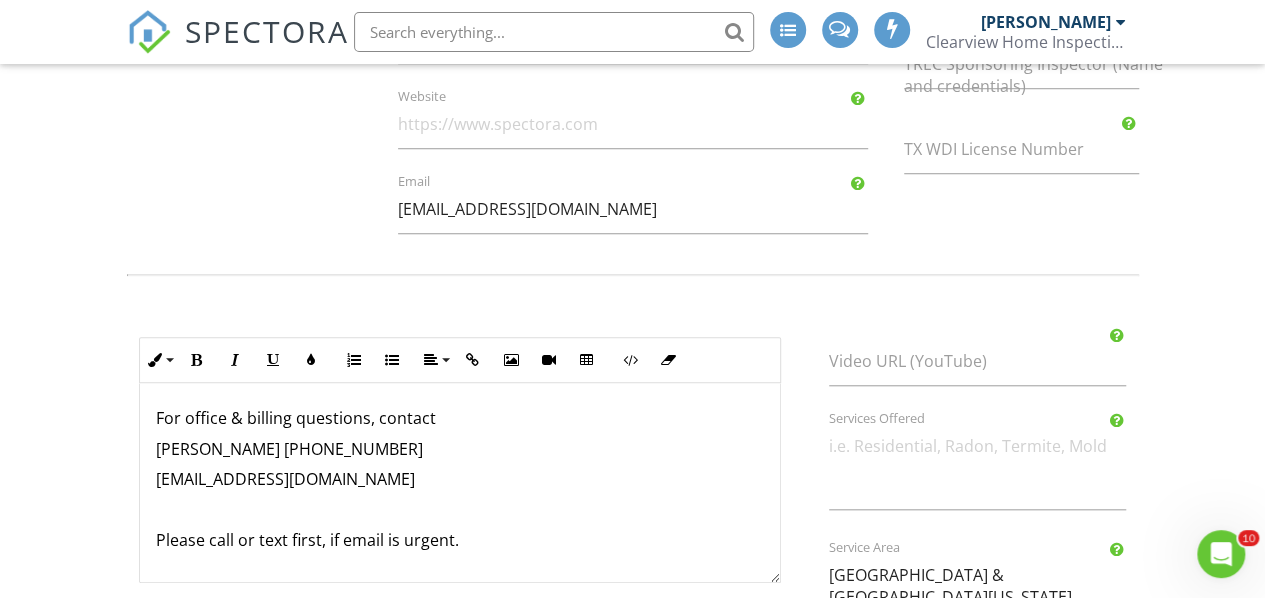 click on "[PERSON_NAME] [PHONE_NUMBER]" at bounding box center (460, 449) 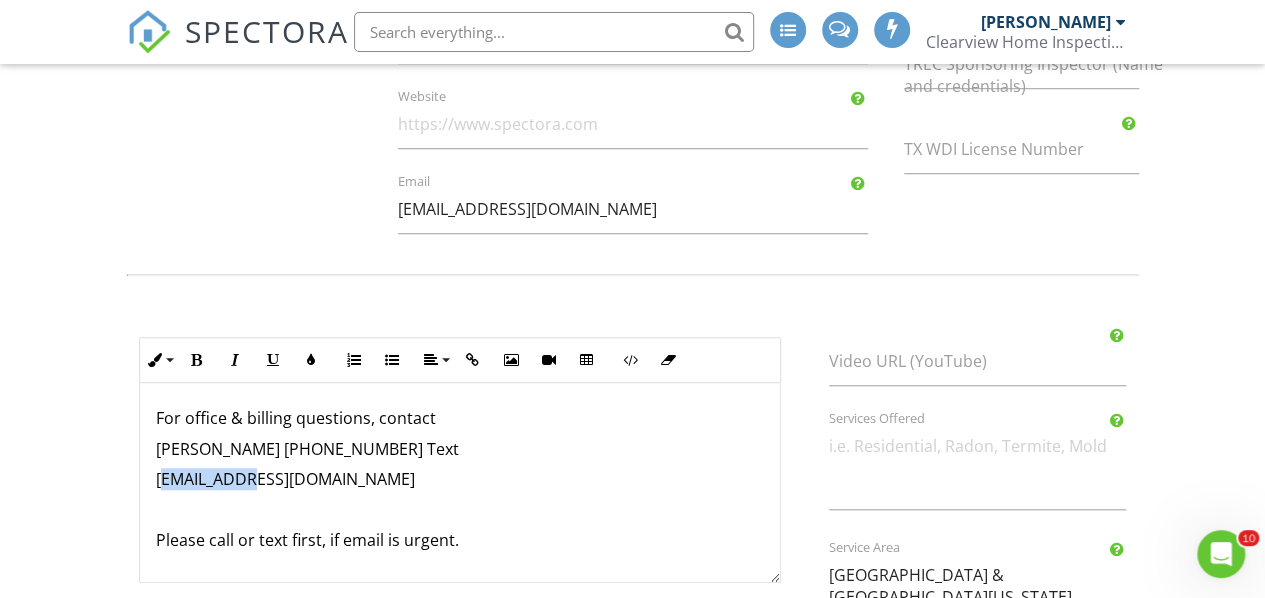 drag, startPoint x: 248, startPoint y: 471, endPoint x: 160, endPoint y: 472, distance: 88.005684 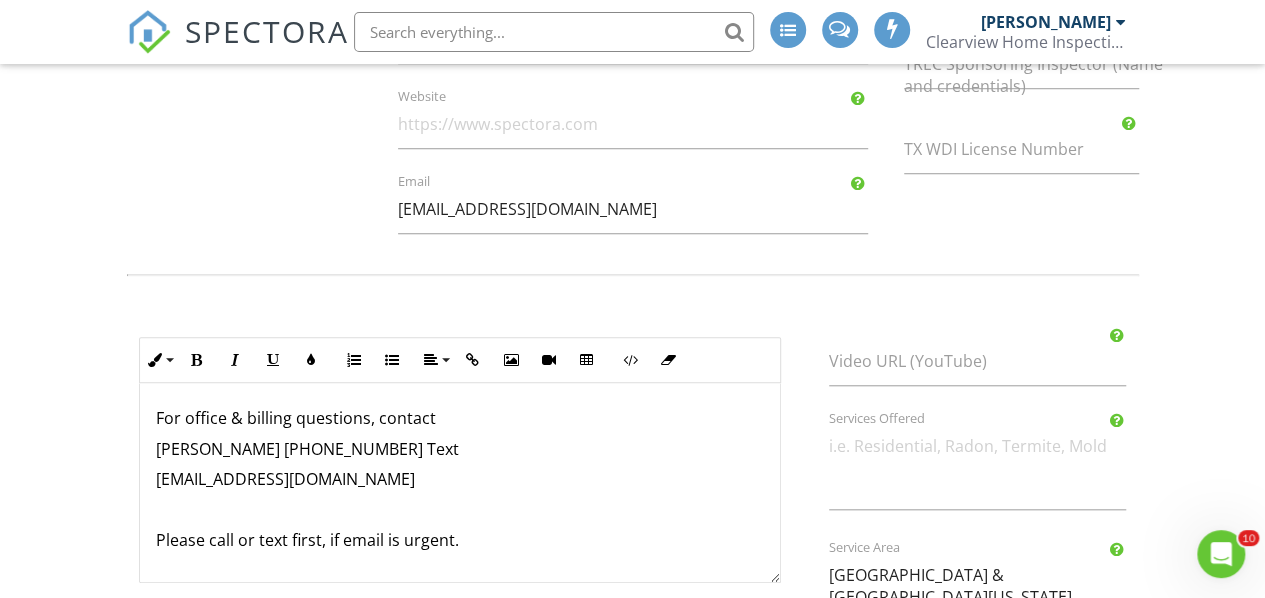 scroll, scrollTop: 0, scrollLeft: 0, axis: both 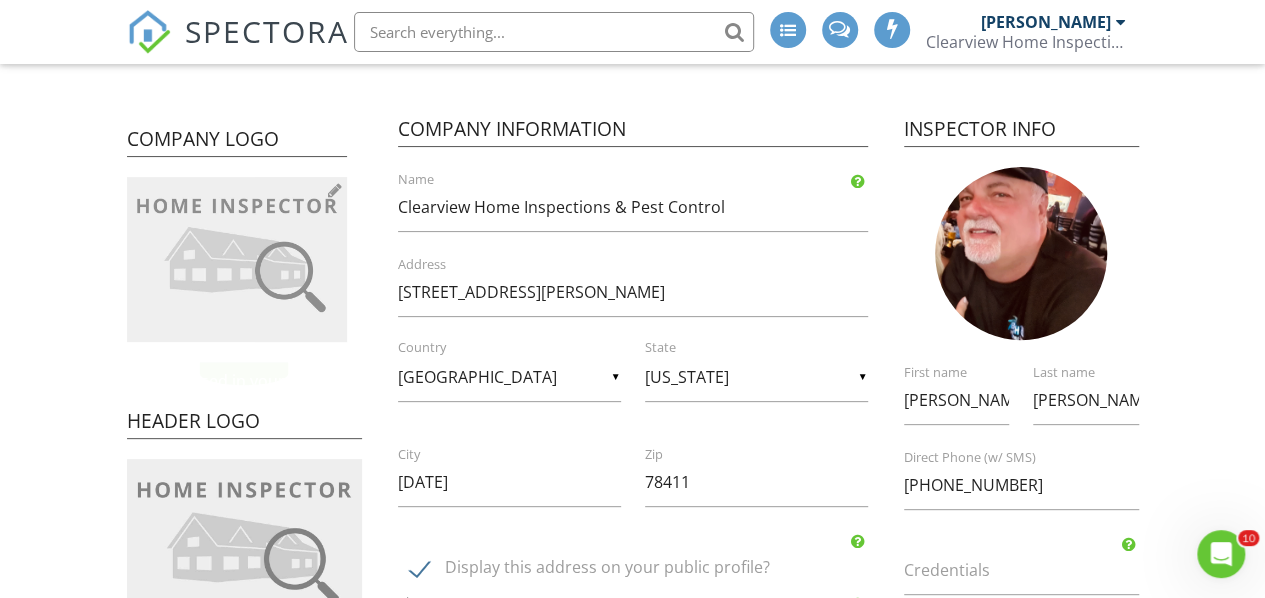 click at bounding box center [237, 259] 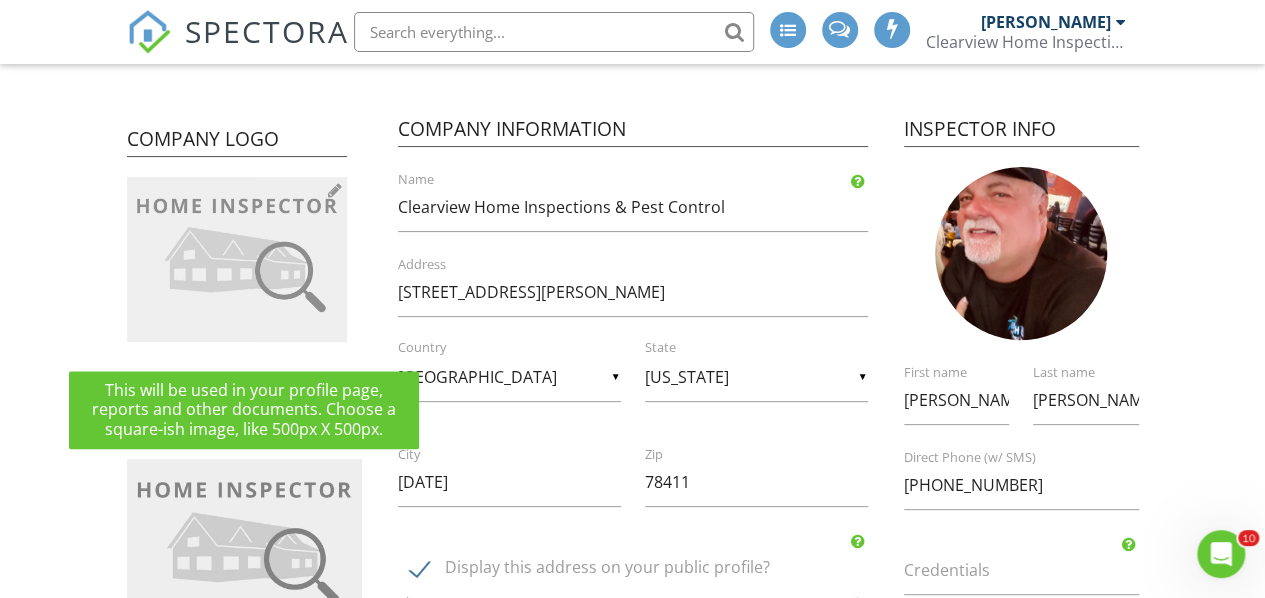 type on "C:\fakepath\[PERSON_NAME] Bus Card- Front.jpg" 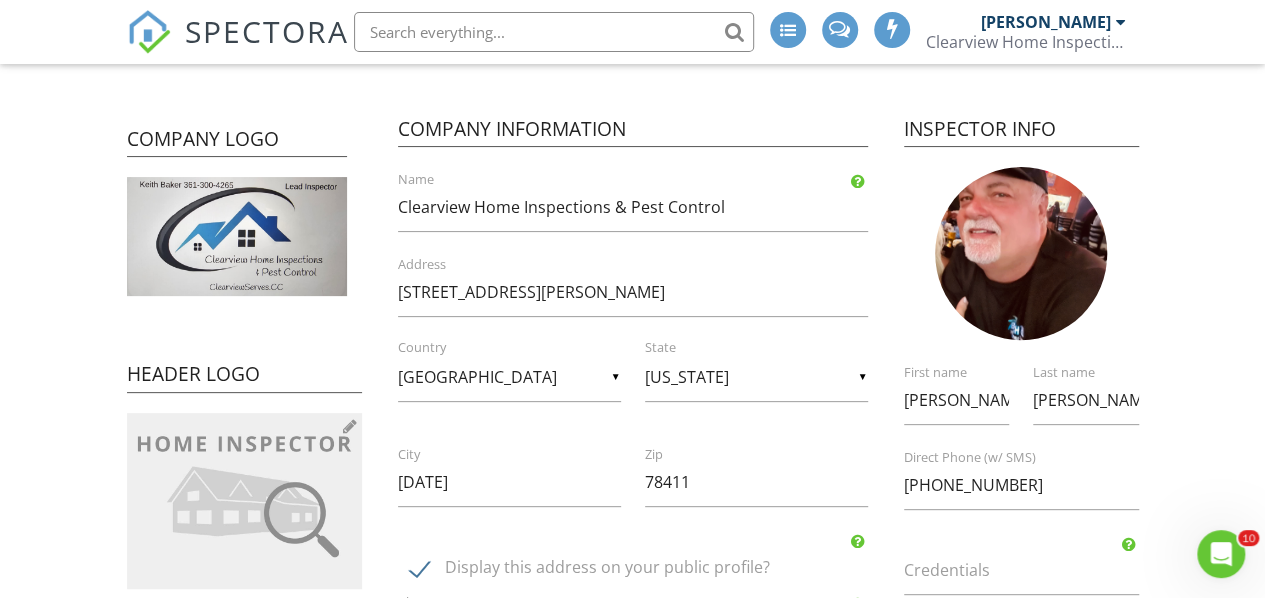click at bounding box center [244, 501] 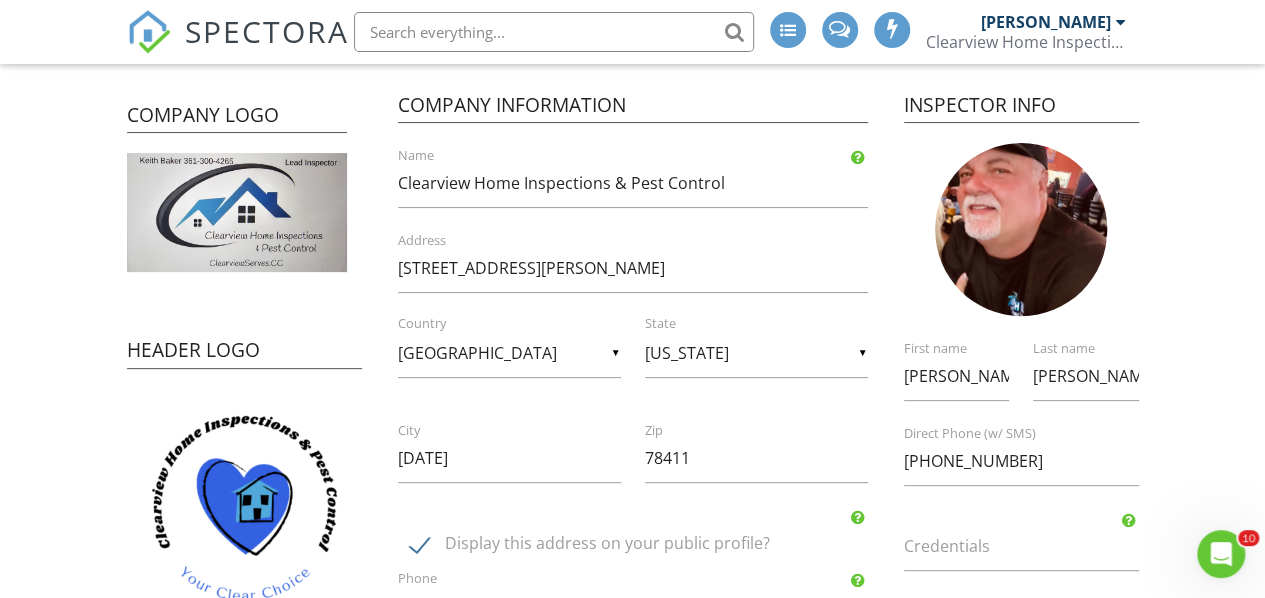 scroll, scrollTop: 166, scrollLeft: 0, axis: vertical 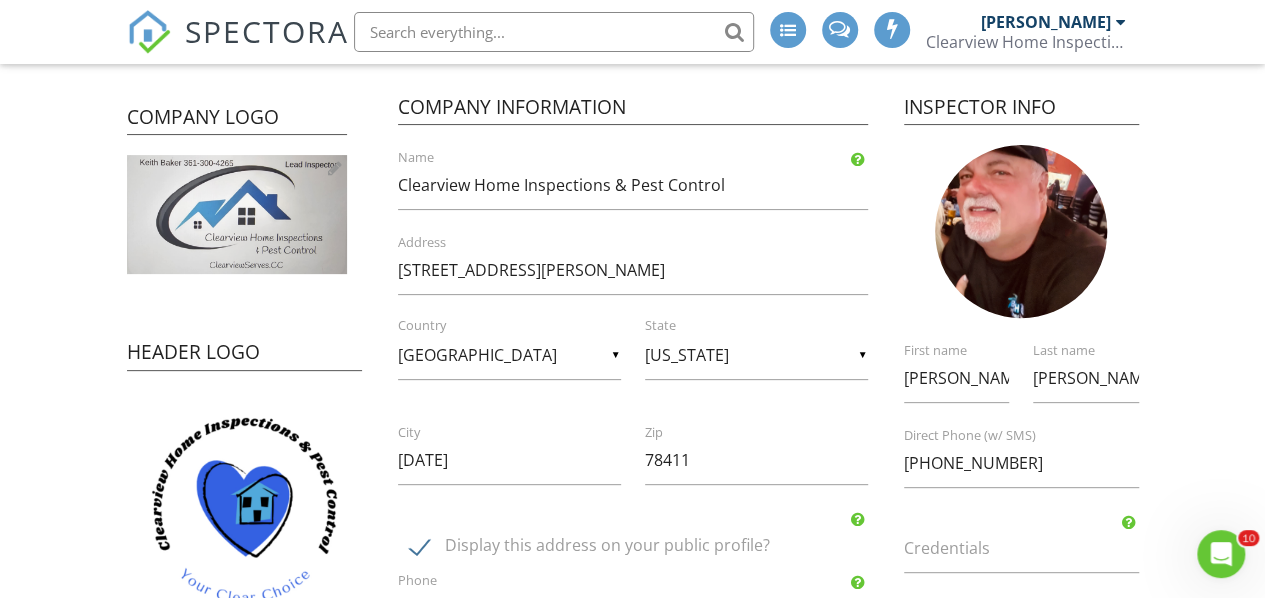 click at bounding box center [237, 214] 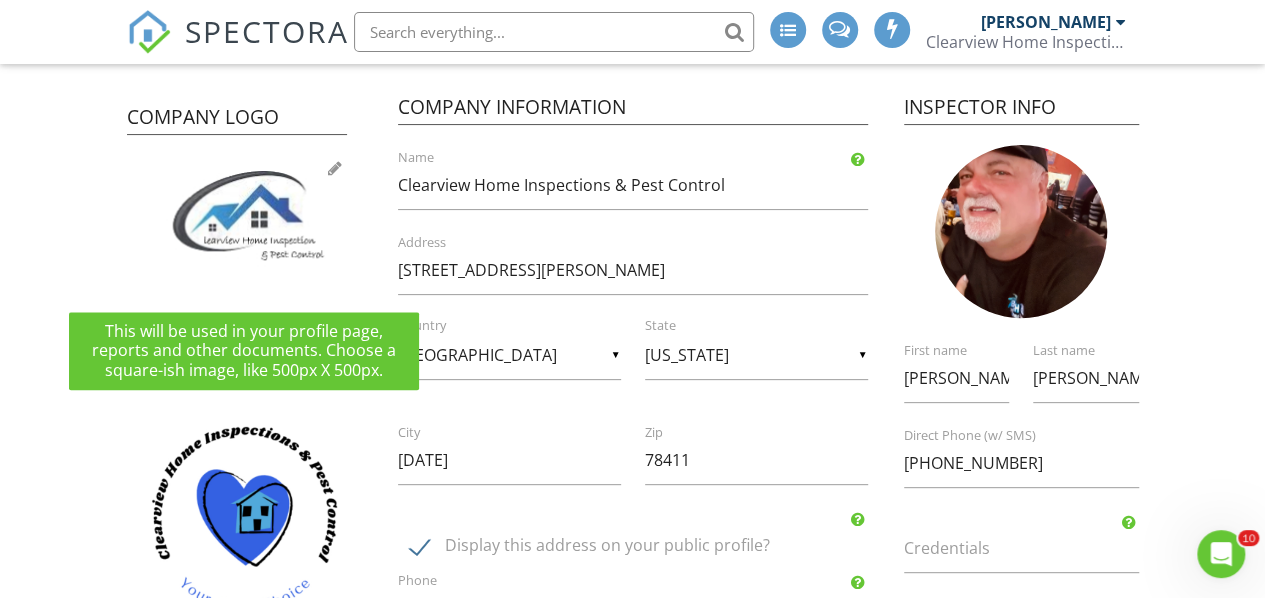click at bounding box center [237, 219] 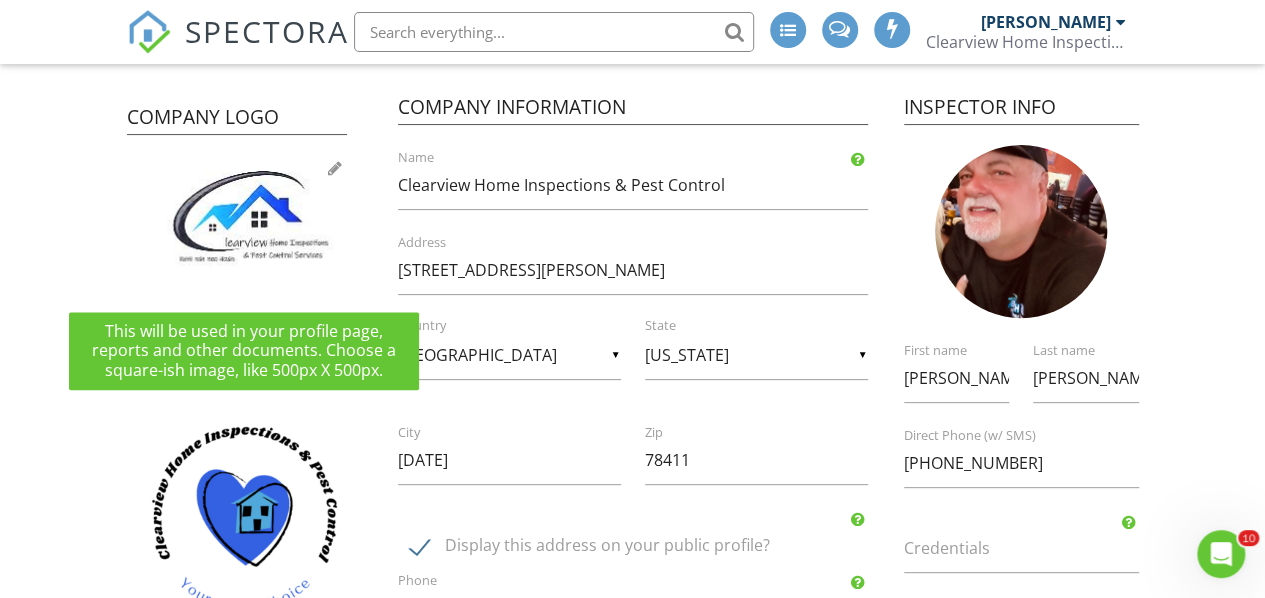 click at bounding box center (237, 219) 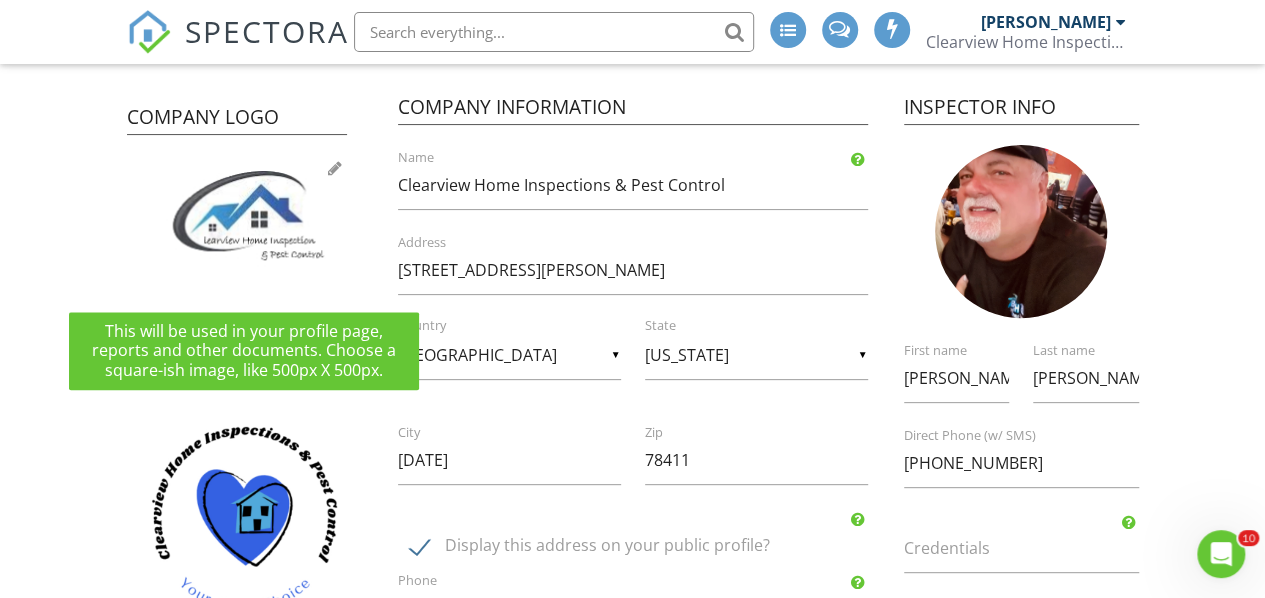 click at bounding box center [237, 219] 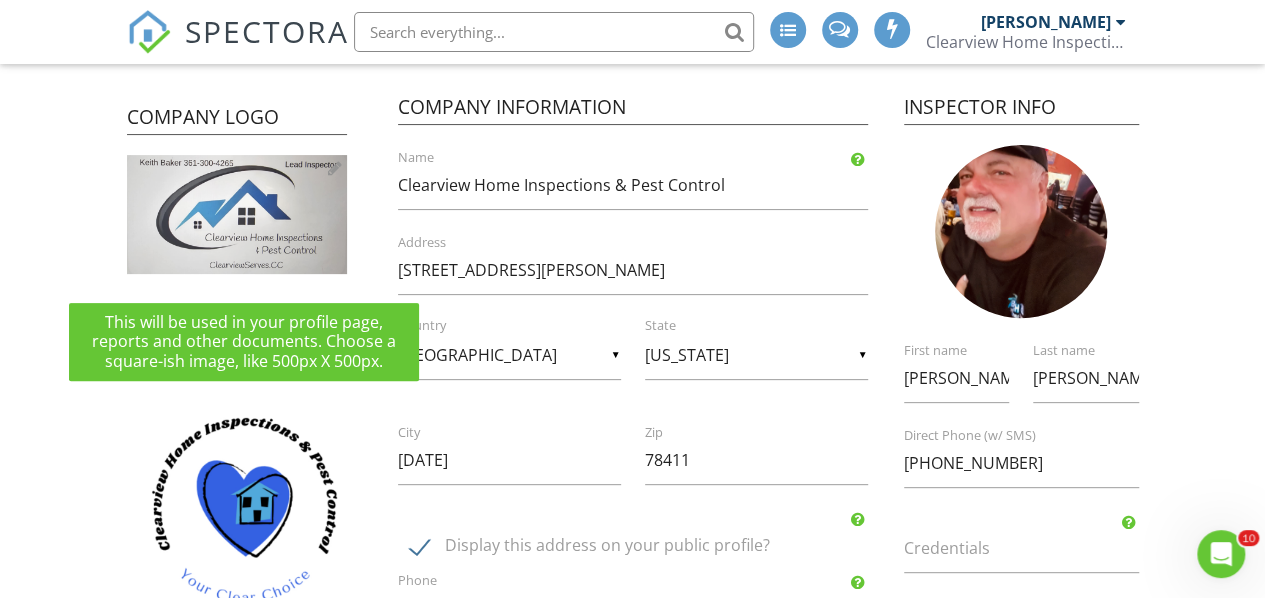 click at bounding box center (237, 214) 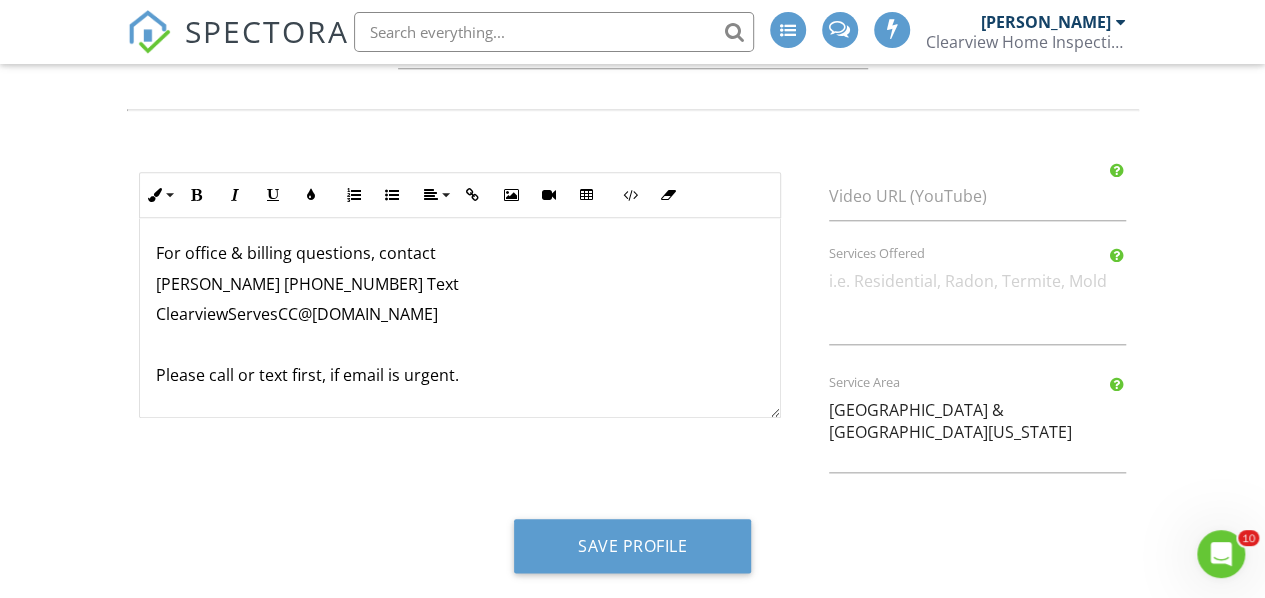 scroll, scrollTop: 904, scrollLeft: 0, axis: vertical 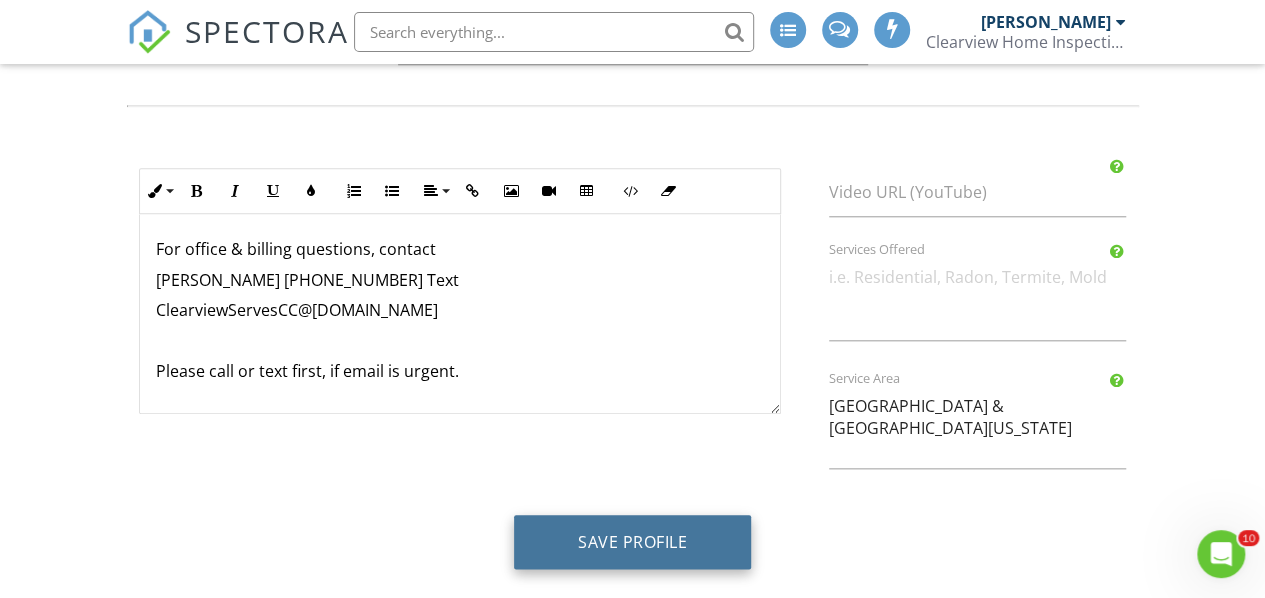 click on "Save Profile" at bounding box center [632, 542] 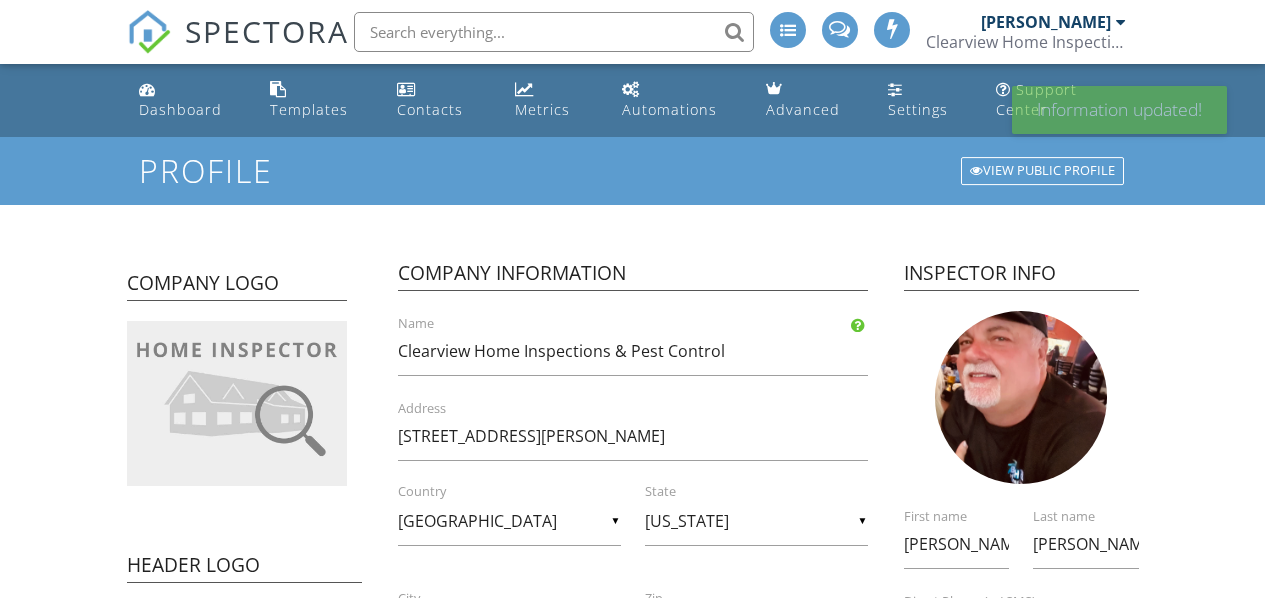scroll, scrollTop: 0, scrollLeft: 0, axis: both 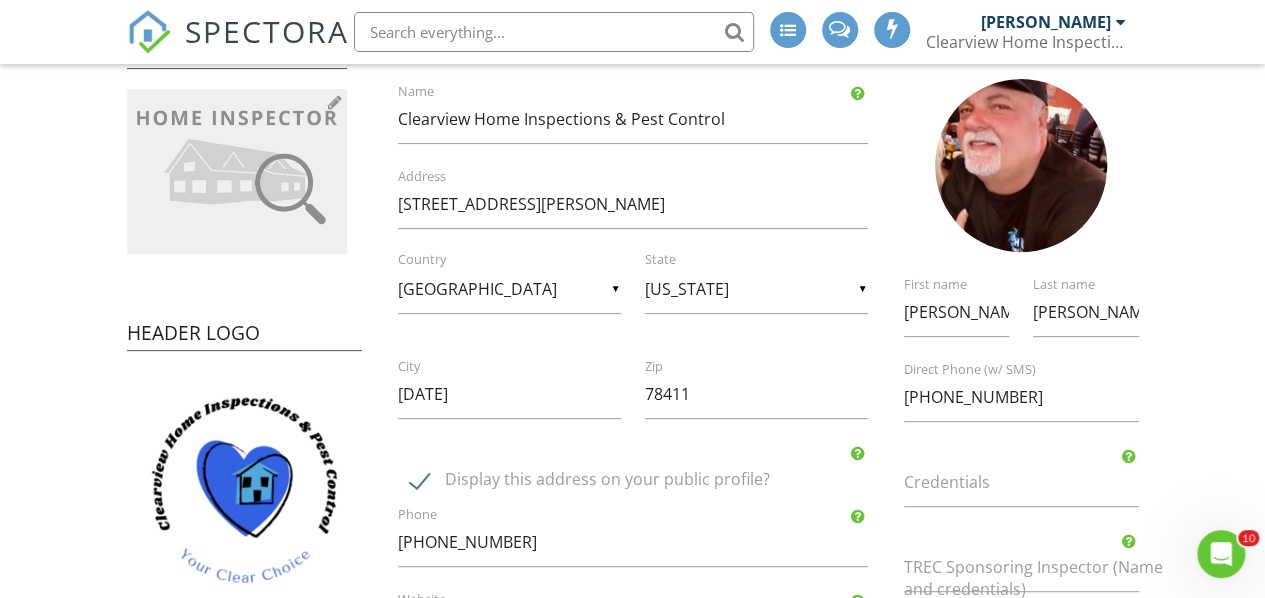 click at bounding box center [237, 171] 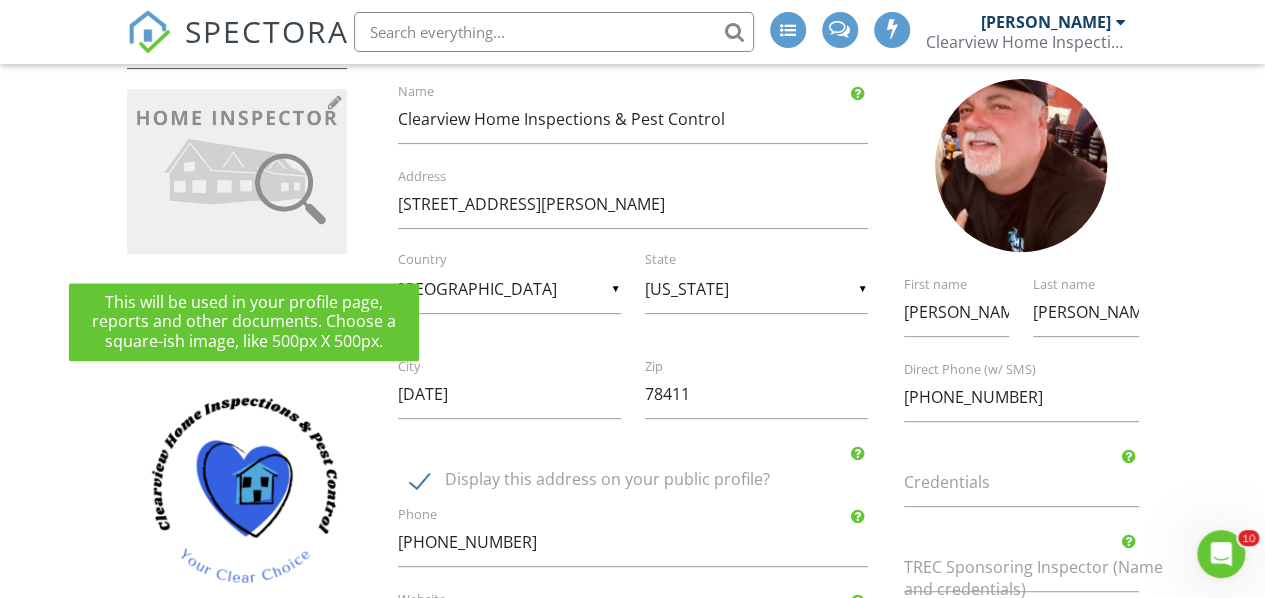 type on "C:\fakepath\Design.png" 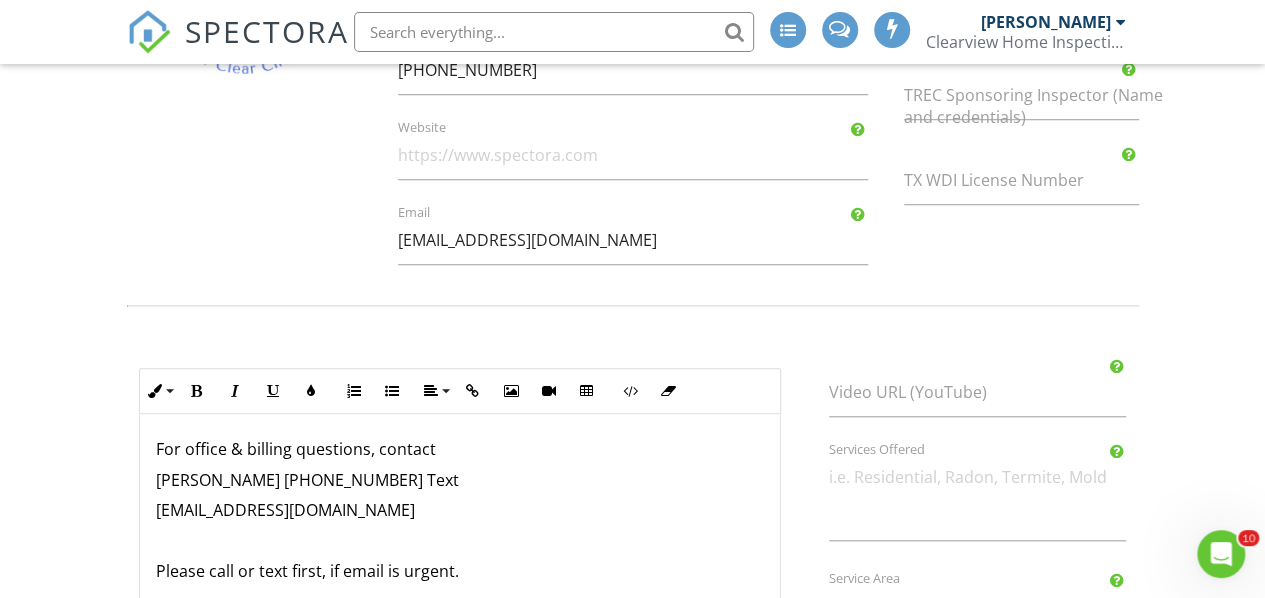 scroll, scrollTop: 904, scrollLeft: 0, axis: vertical 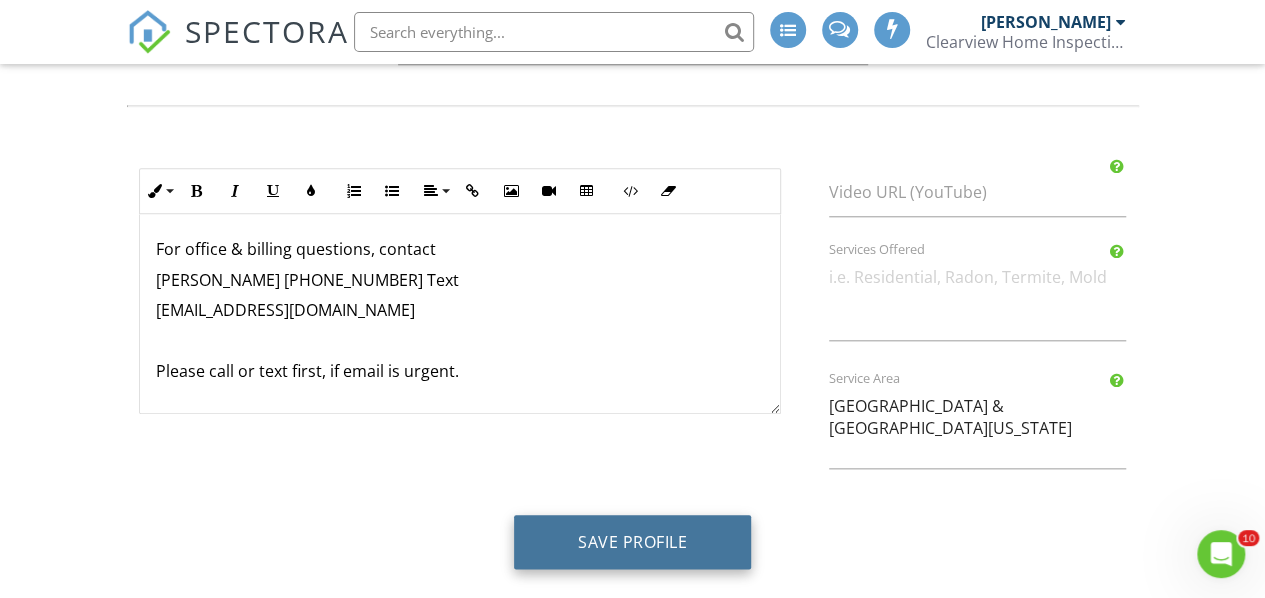 click on "Save Profile" at bounding box center (632, 542) 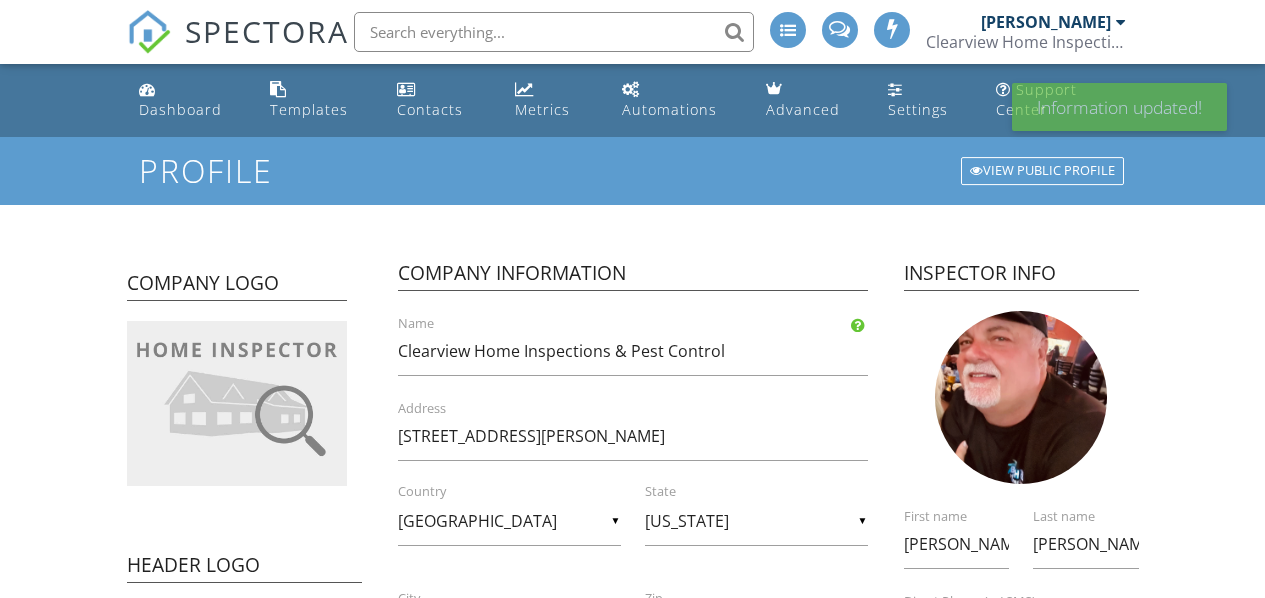 scroll, scrollTop: 0, scrollLeft: 0, axis: both 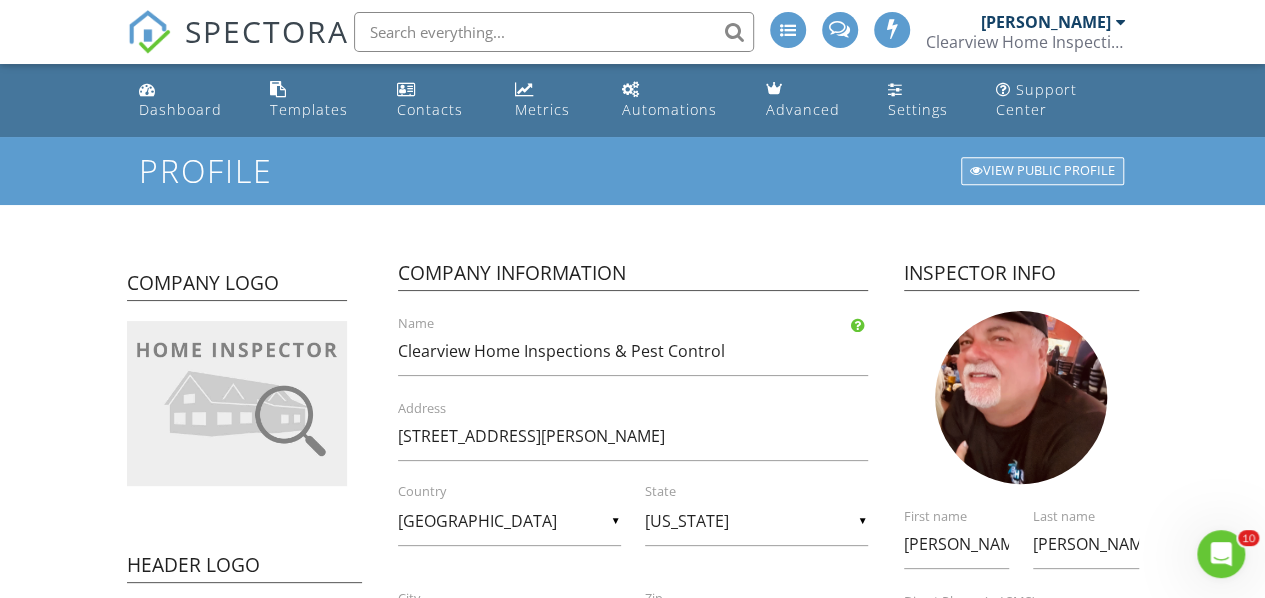 click on "View Public Profile" at bounding box center [1042, 171] 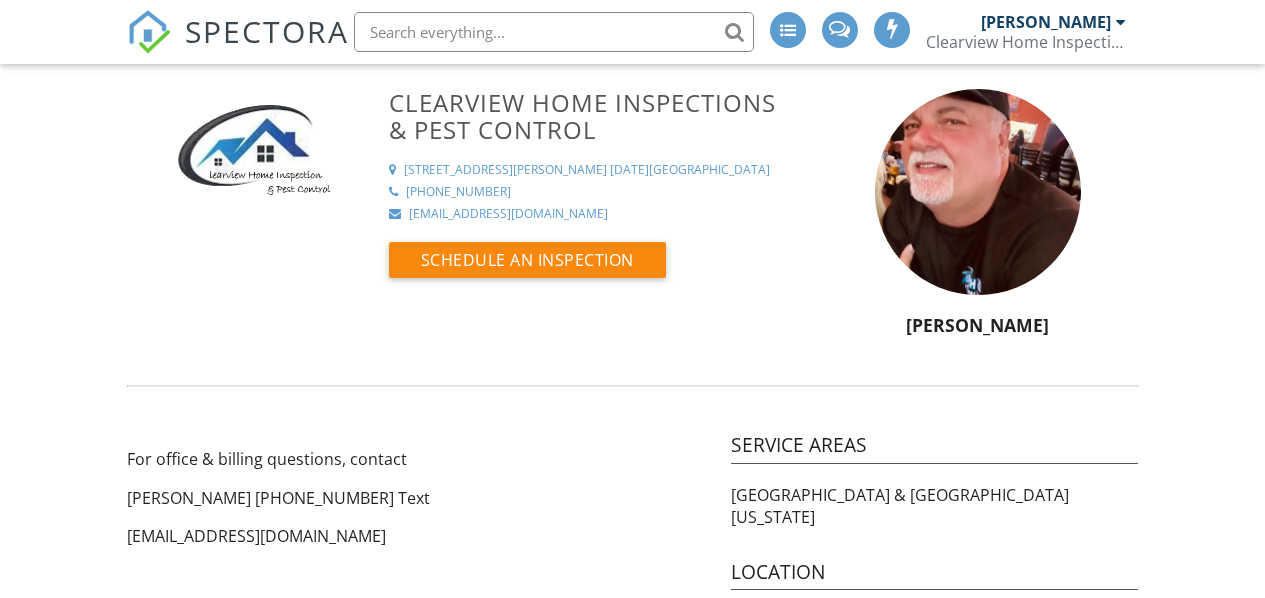 scroll, scrollTop: 0, scrollLeft: 0, axis: both 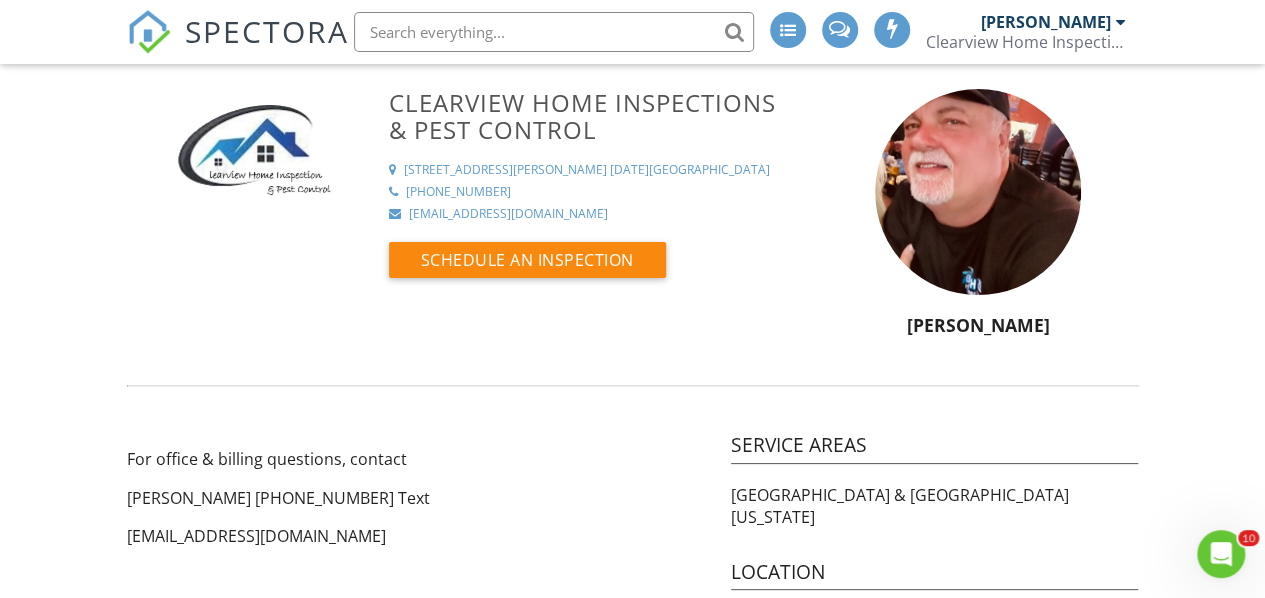 click at bounding box center [788, 30] 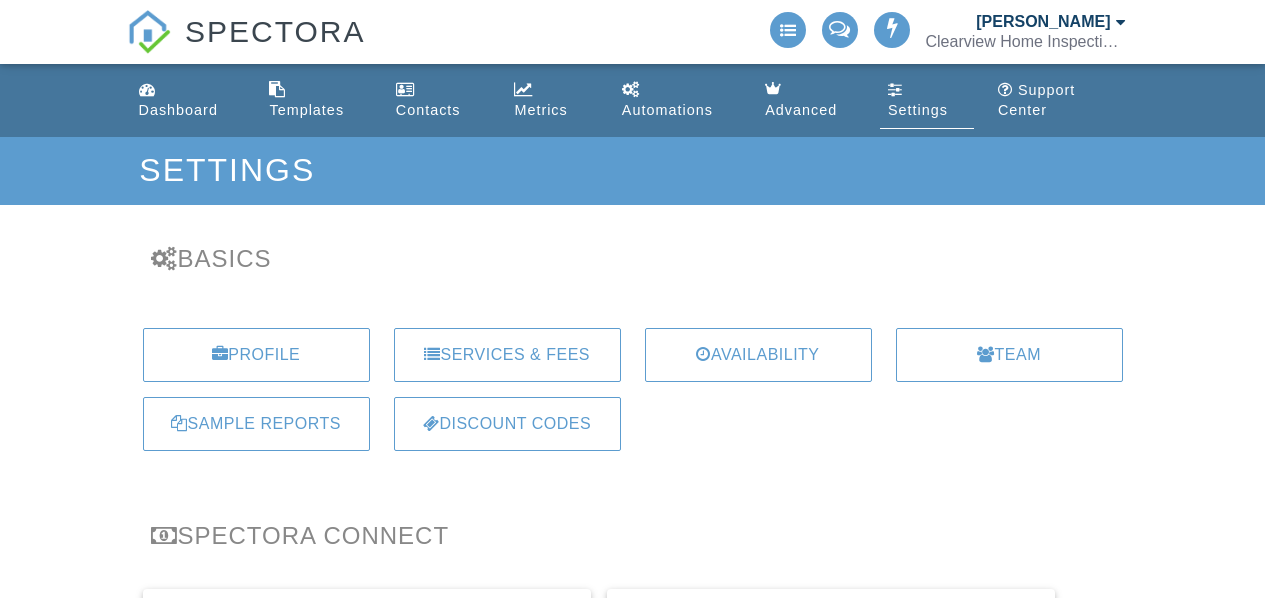 scroll, scrollTop: 0, scrollLeft: 0, axis: both 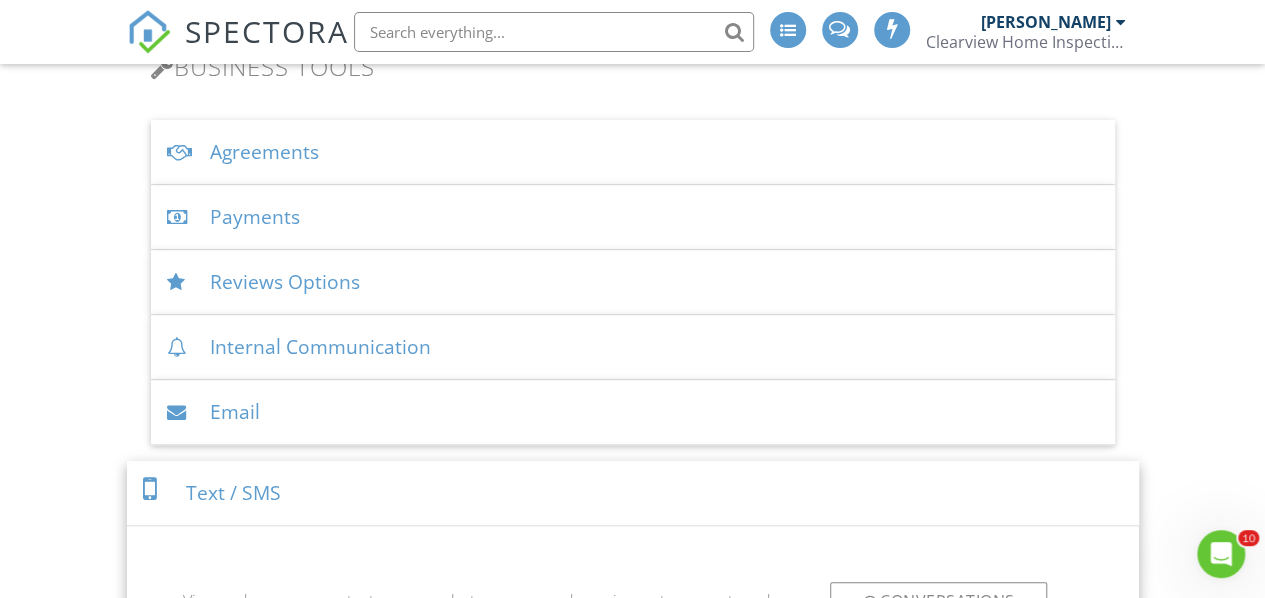 click on "Email" at bounding box center (633, 412) 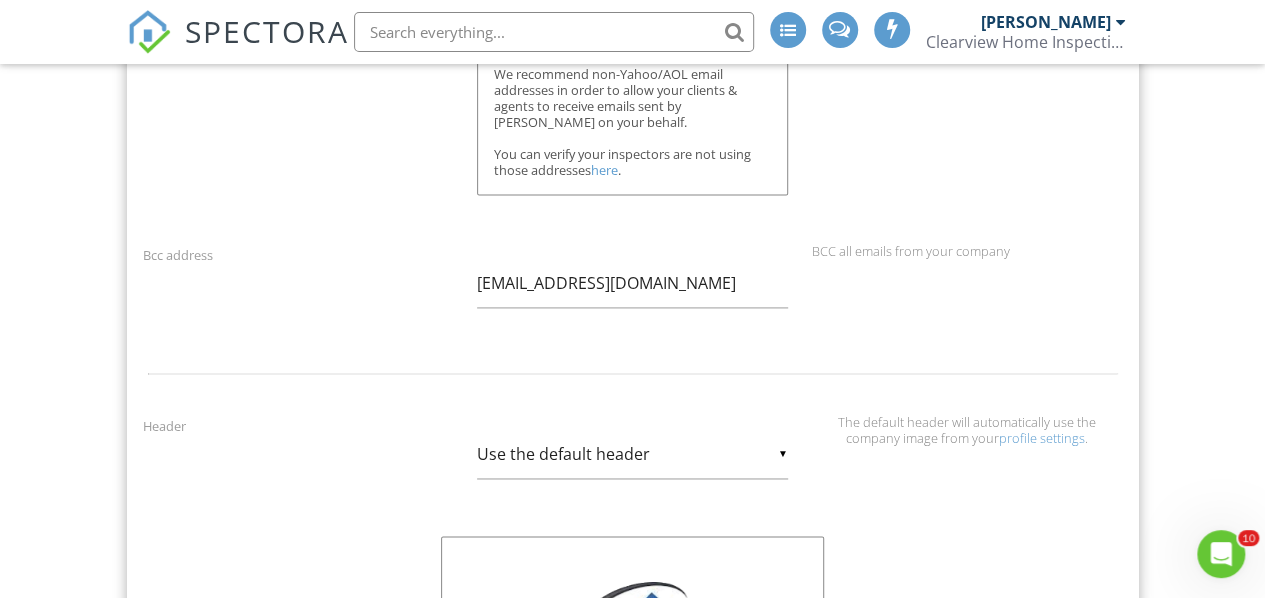 scroll, scrollTop: 1303, scrollLeft: 0, axis: vertical 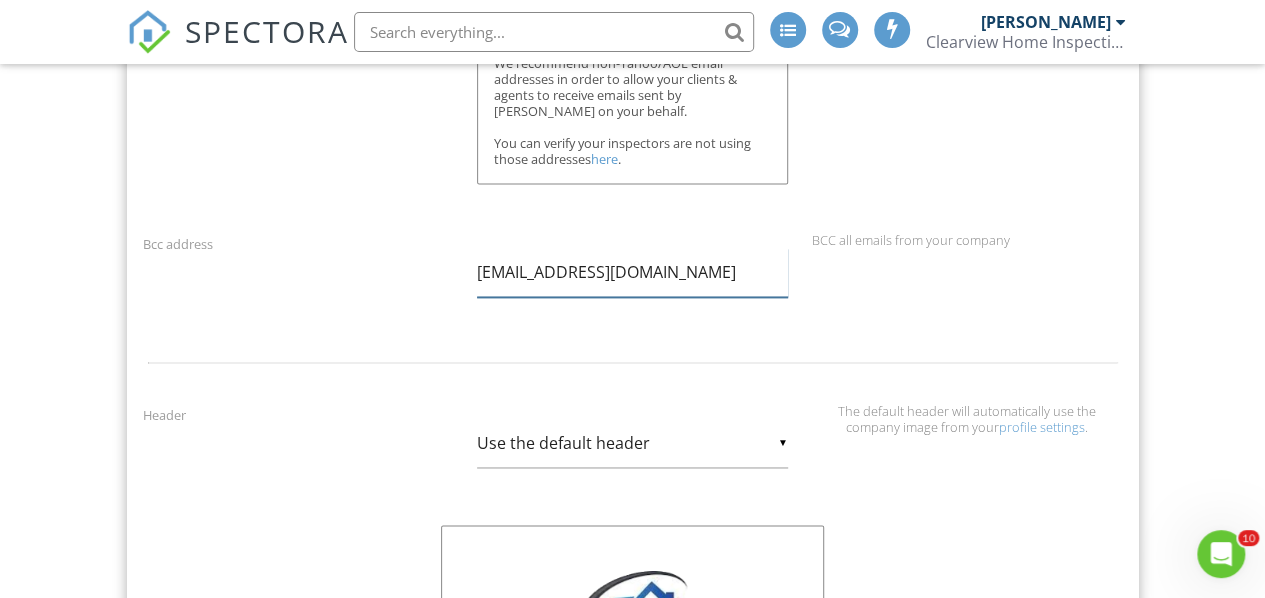 drag, startPoint x: 570, startPoint y: 268, endPoint x: 476, endPoint y: 271, distance: 94.04786 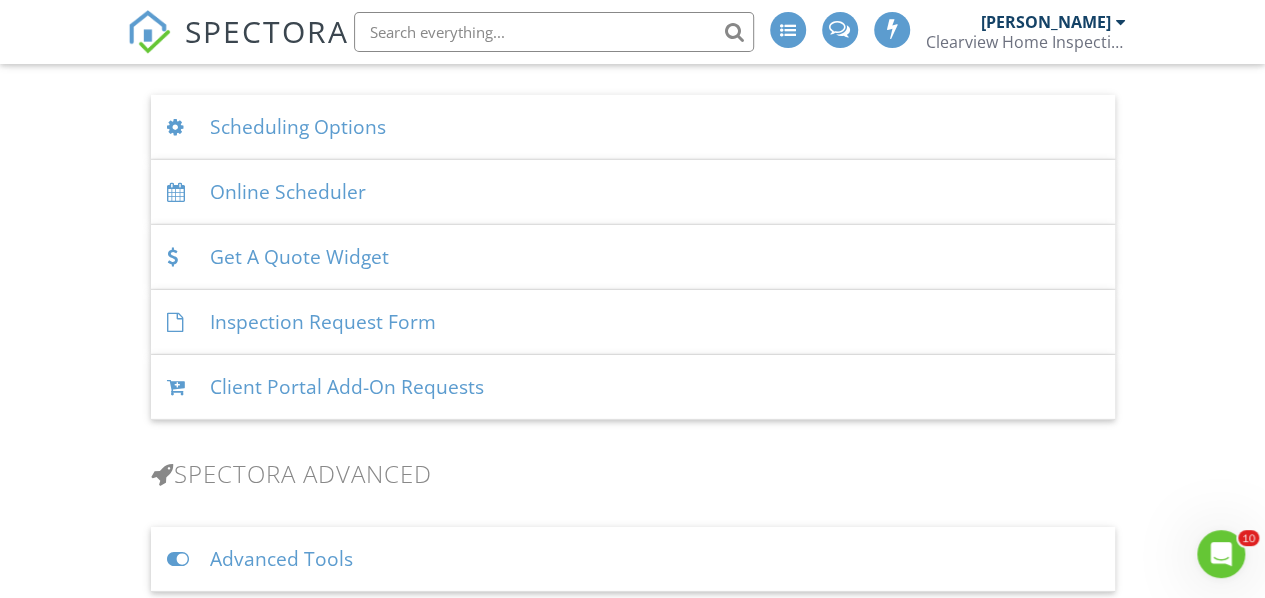 scroll, scrollTop: 2879, scrollLeft: 0, axis: vertical 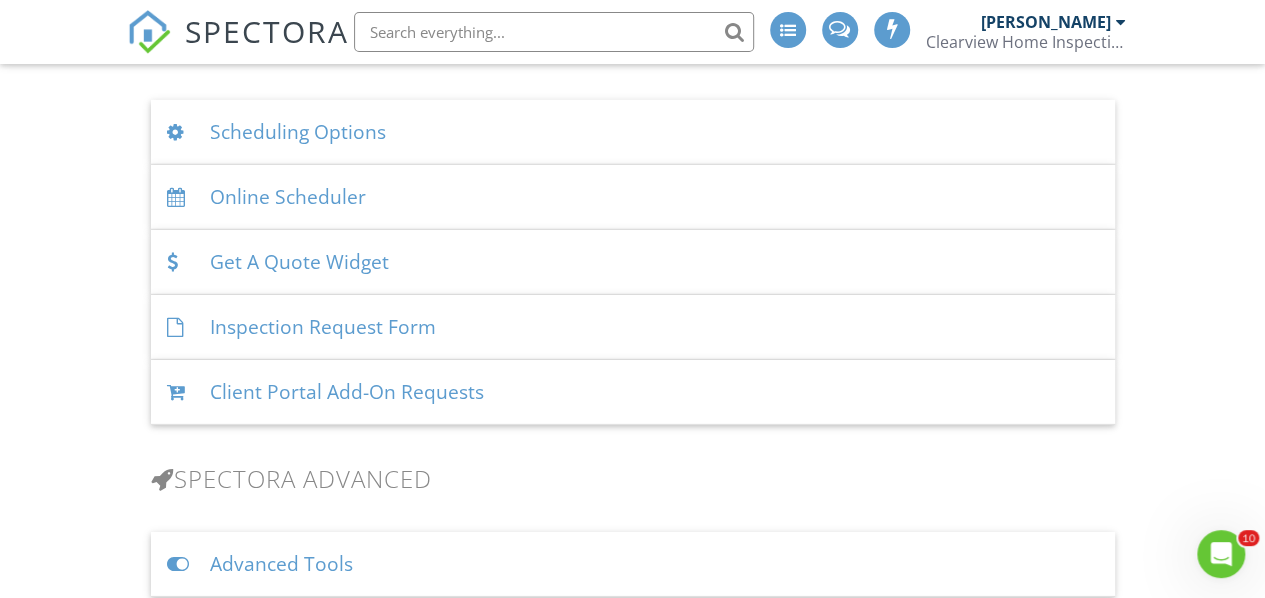 type on "ClearviewServesCC@gmail.com" 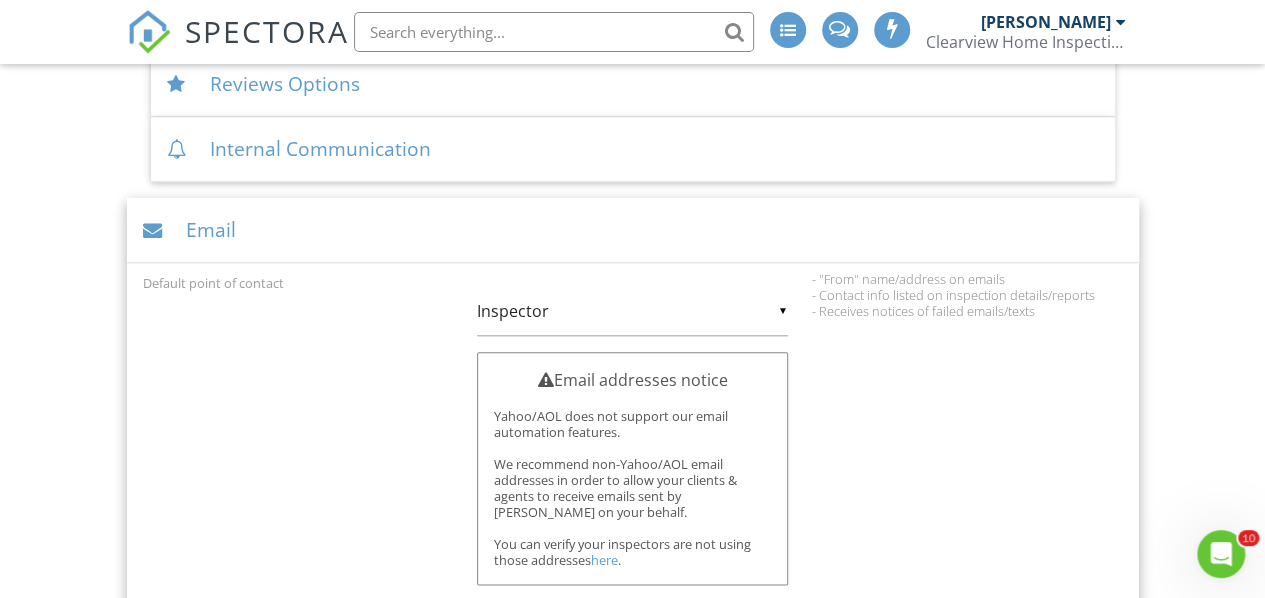 scroll, scrollTop: 0, scrollLeft: 0, axis: both 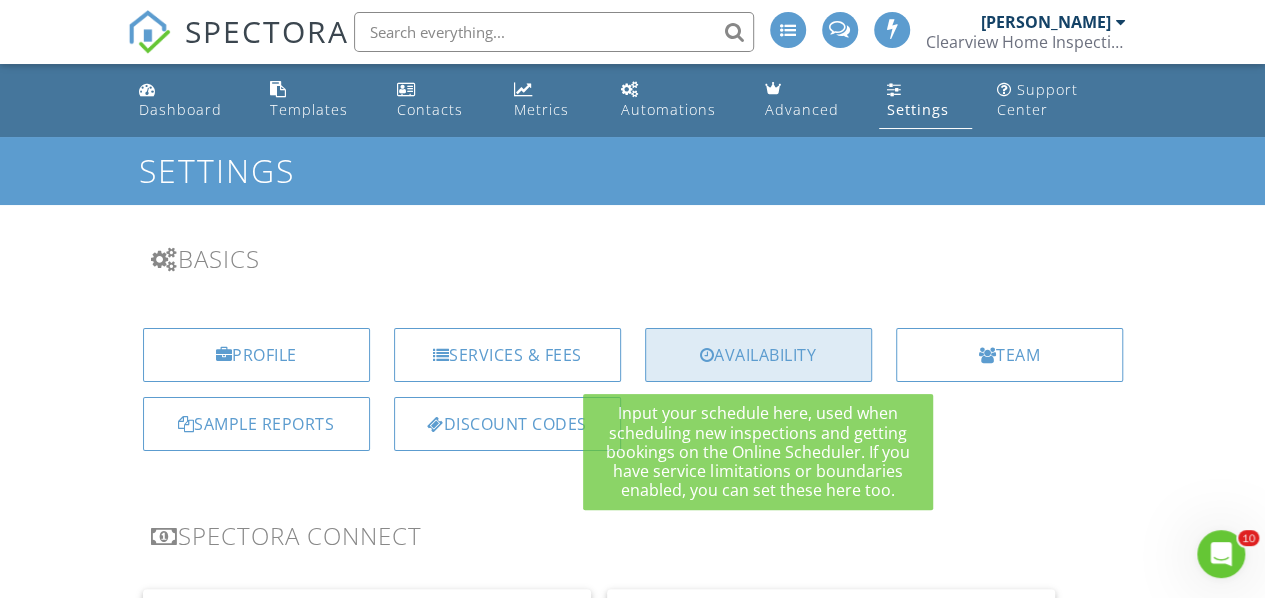 click on "Availability" at bounding box center (758, 355) 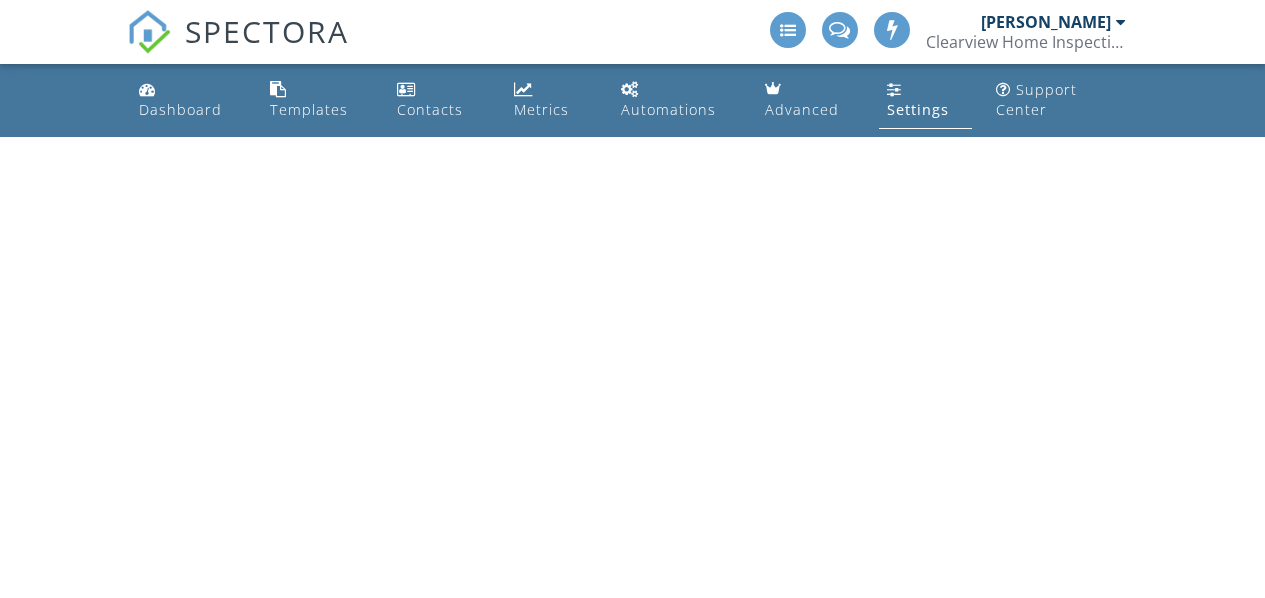 scroll, scrollTop: 0, scrollLeft: 0, axis: both 